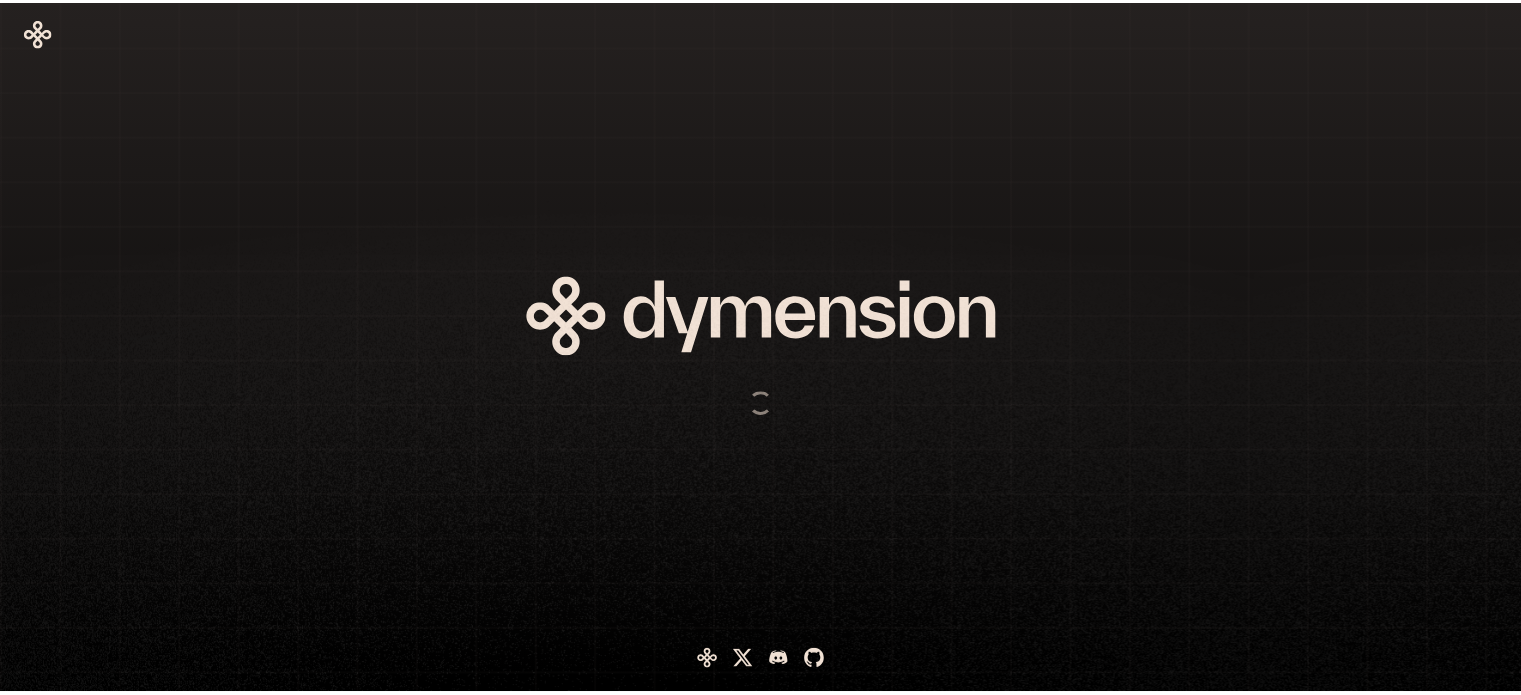 scroll, scrollTop: 0, scrollLeft: 0, axis: both 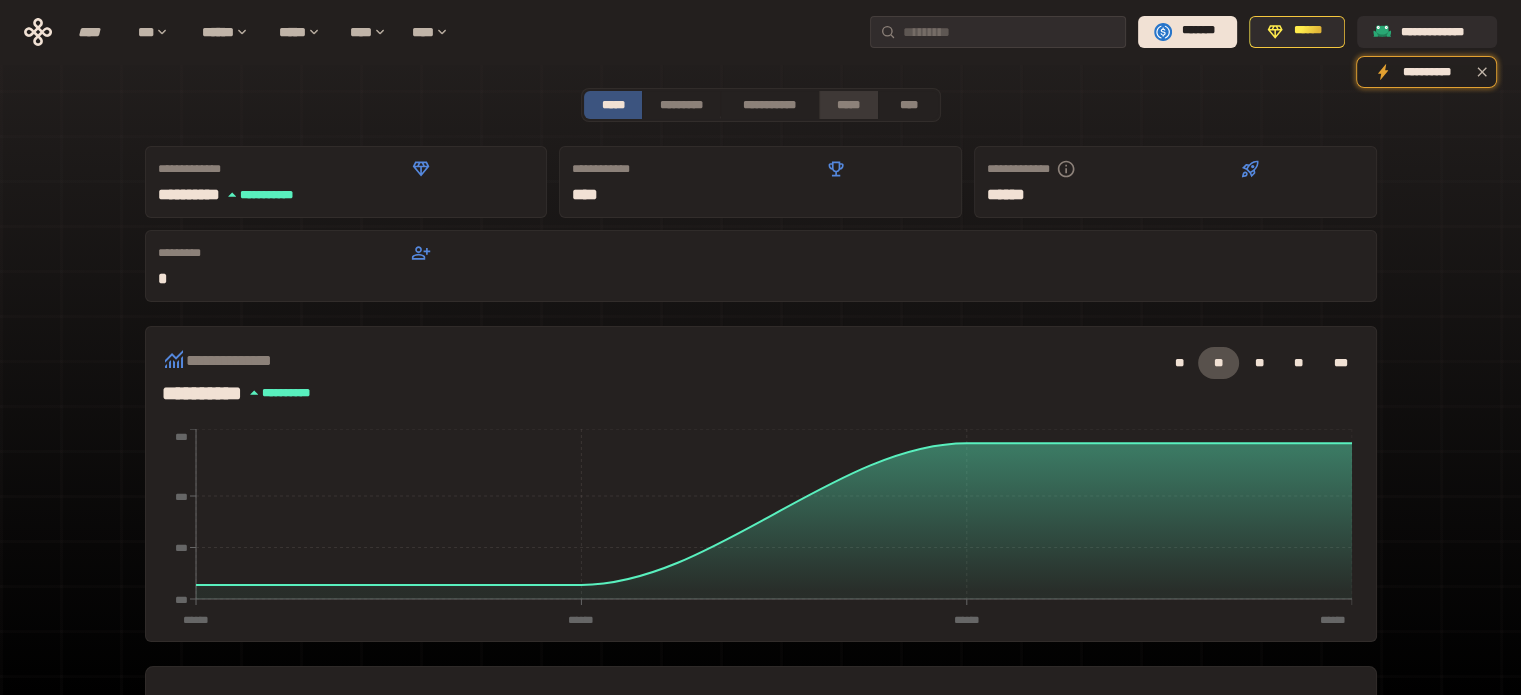 click on "*****" at bounding box center (849, 105) 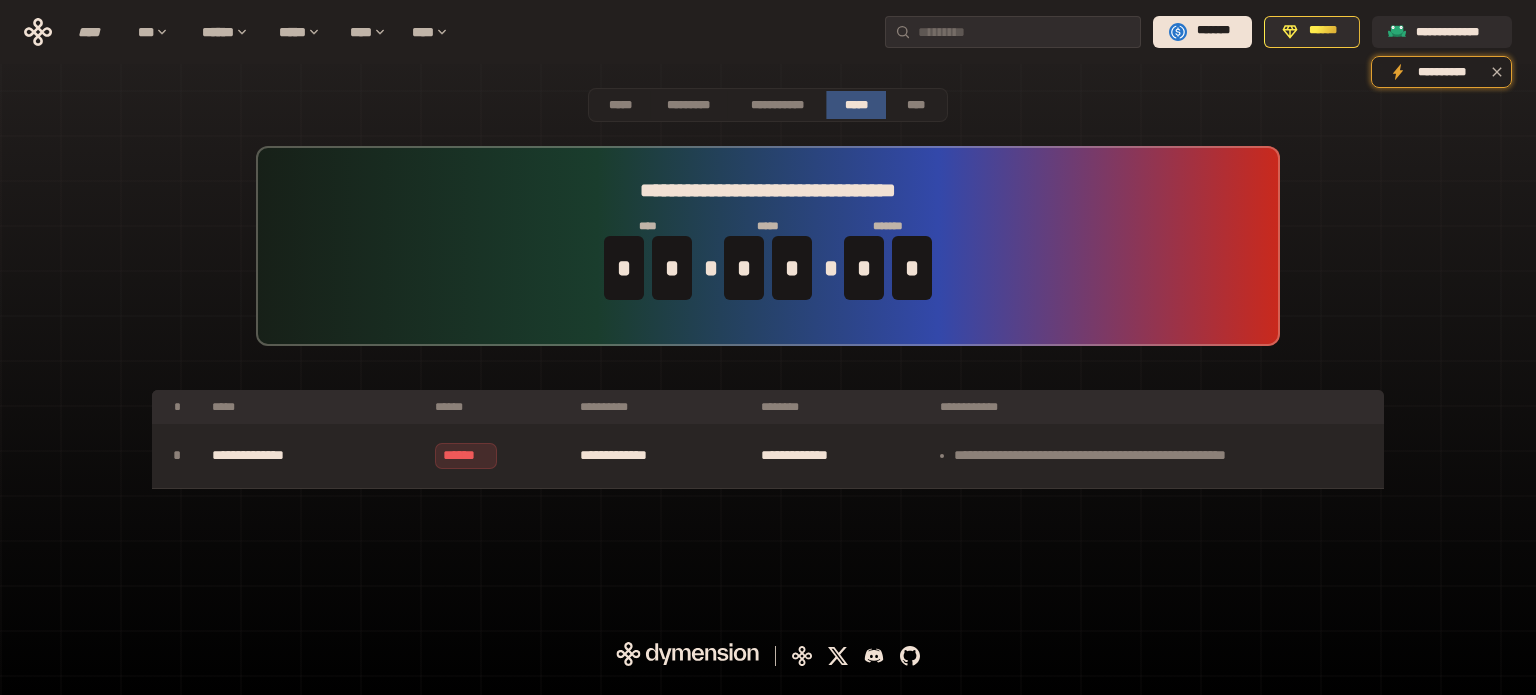 click on "******" at bounding box center (466, 456) 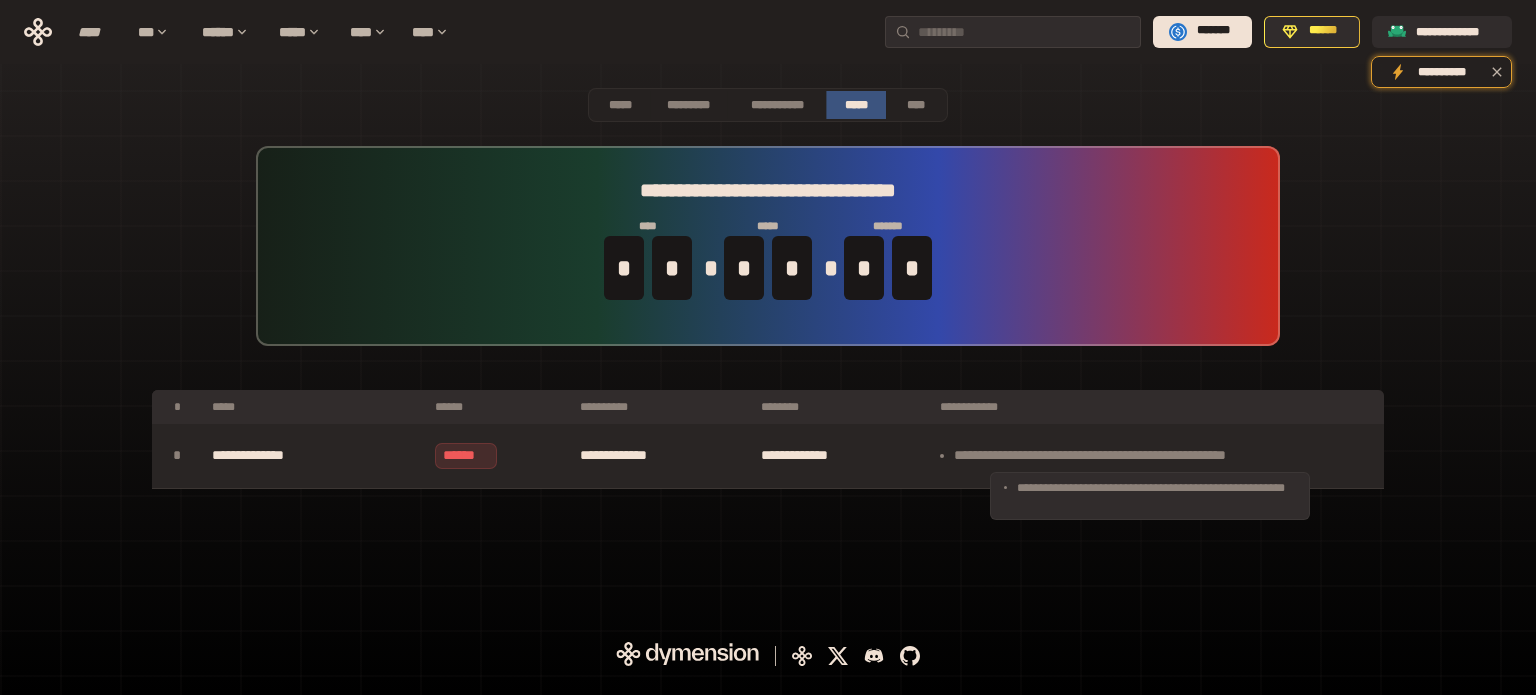 click on "**********" at bounding box center (1157, 456) 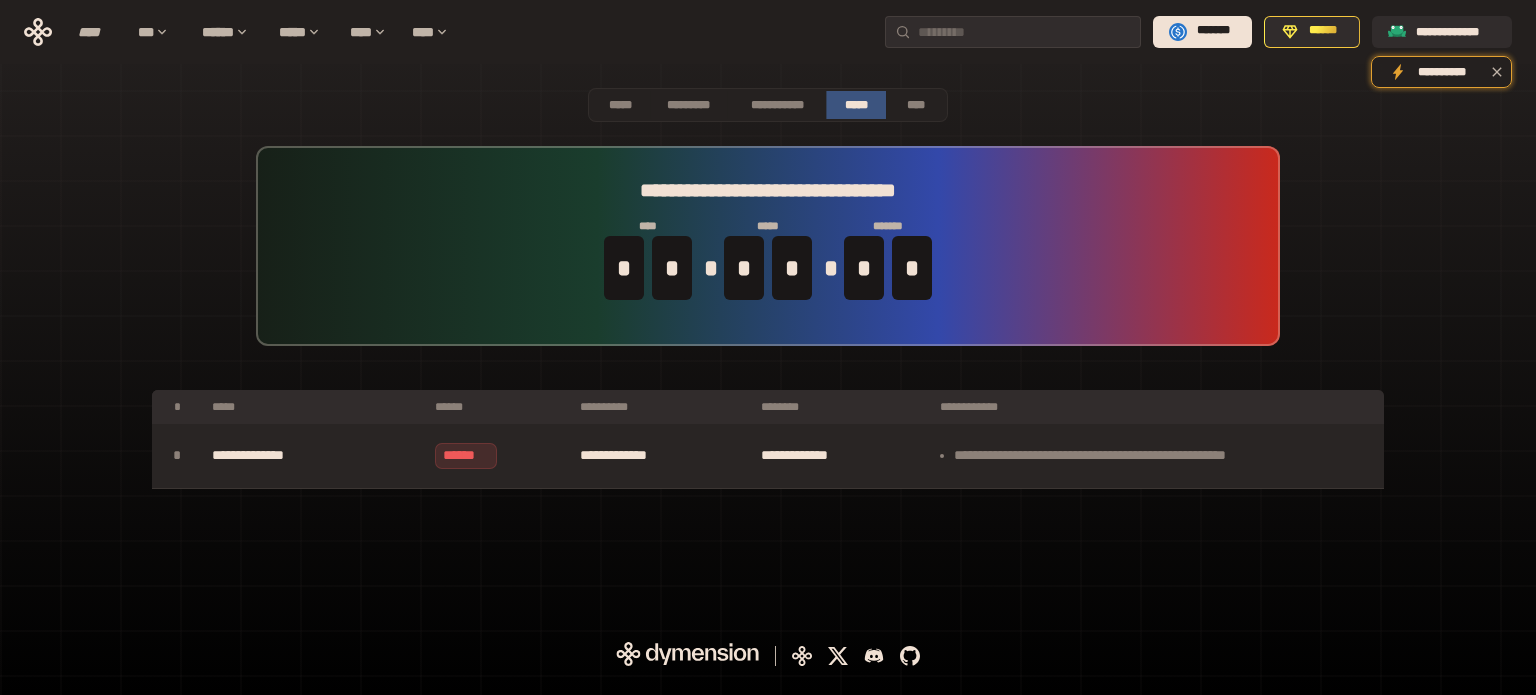 click on "**********" at bounding box center [313, 456] 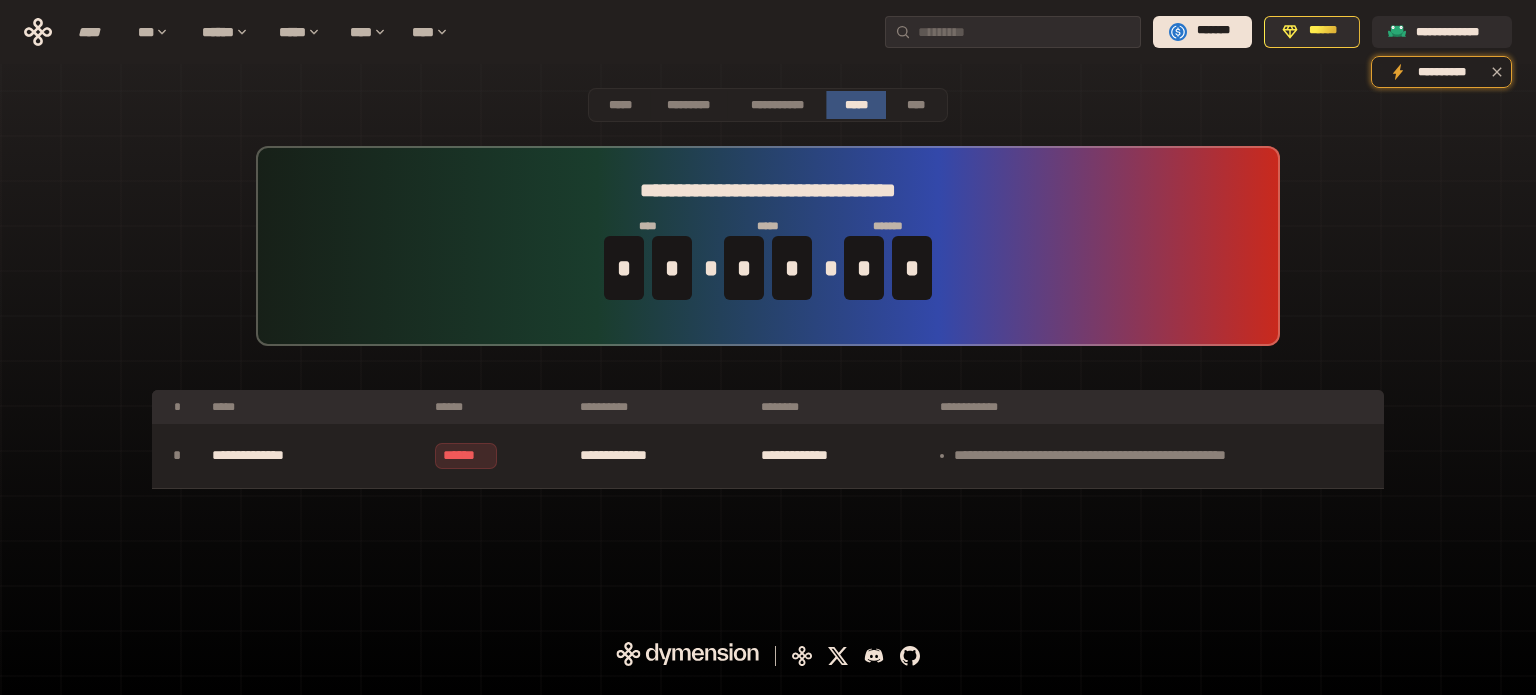 click on "**********" at bounding box center [768, 246] 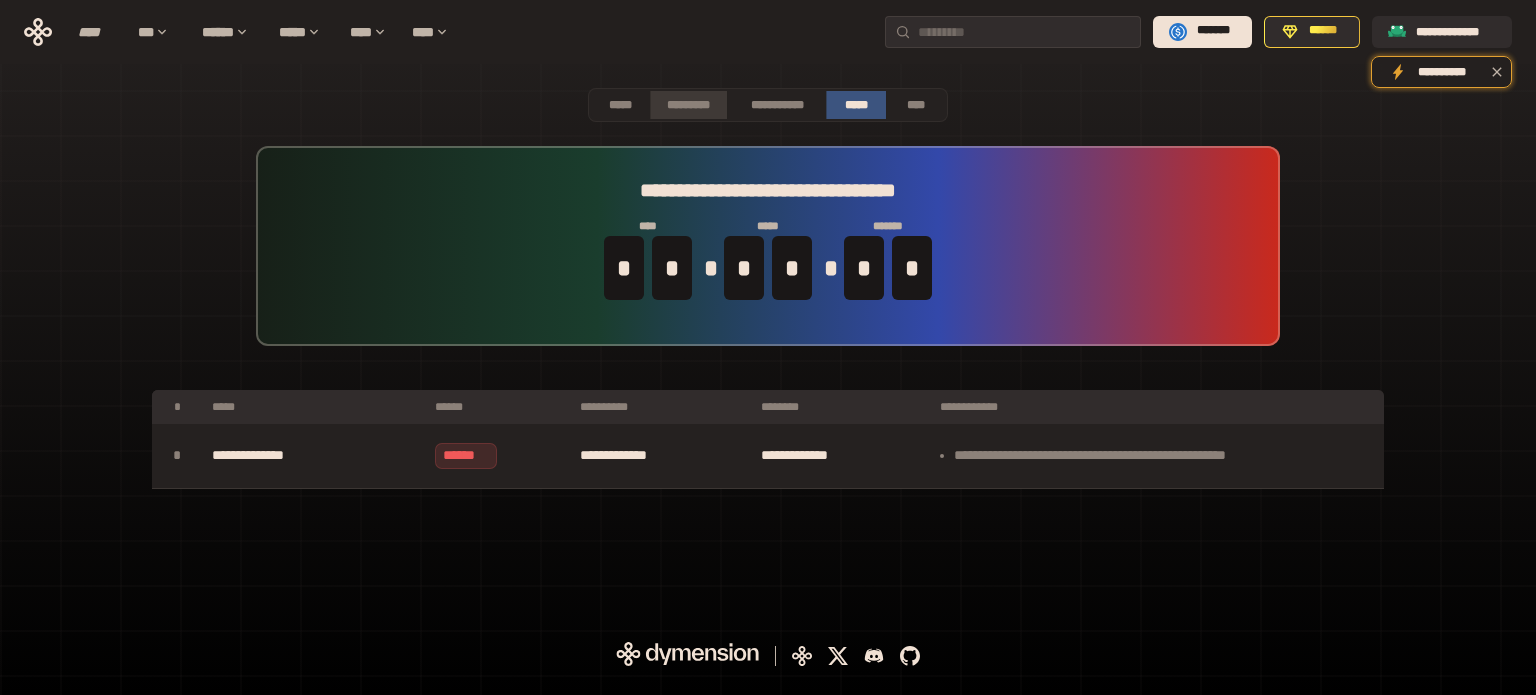 click on "*********" at bounding box center (688, 105) 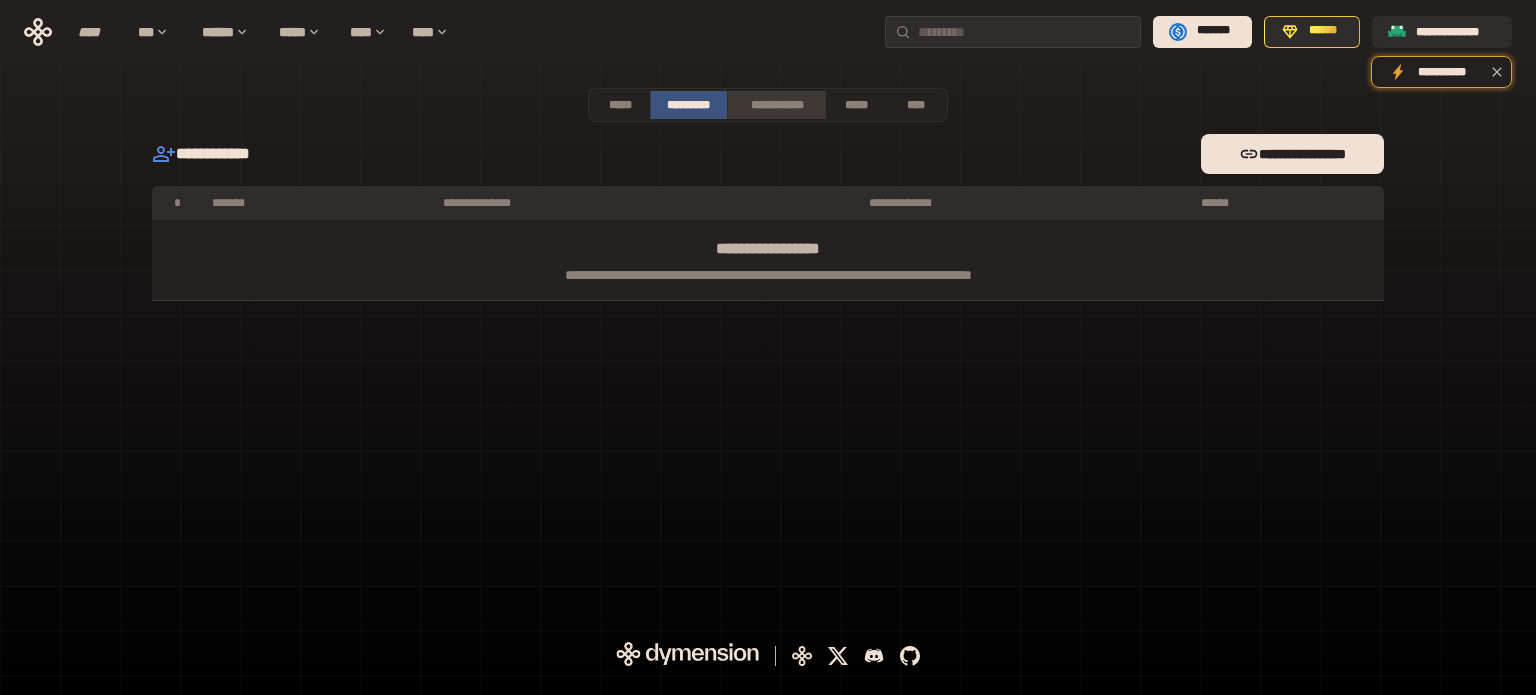 click on "**********" at bounding box center (776, 105) 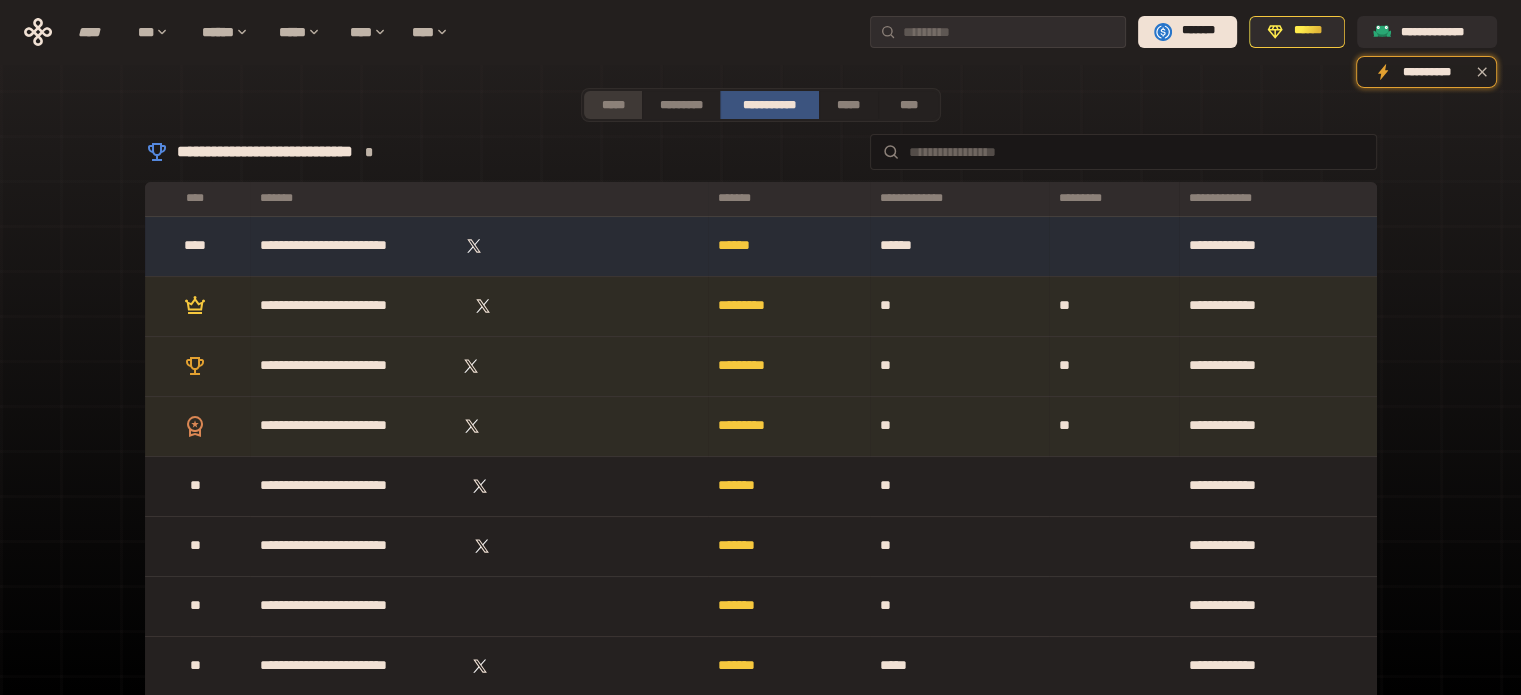 click on "*****" at bounding box center [613, 105] 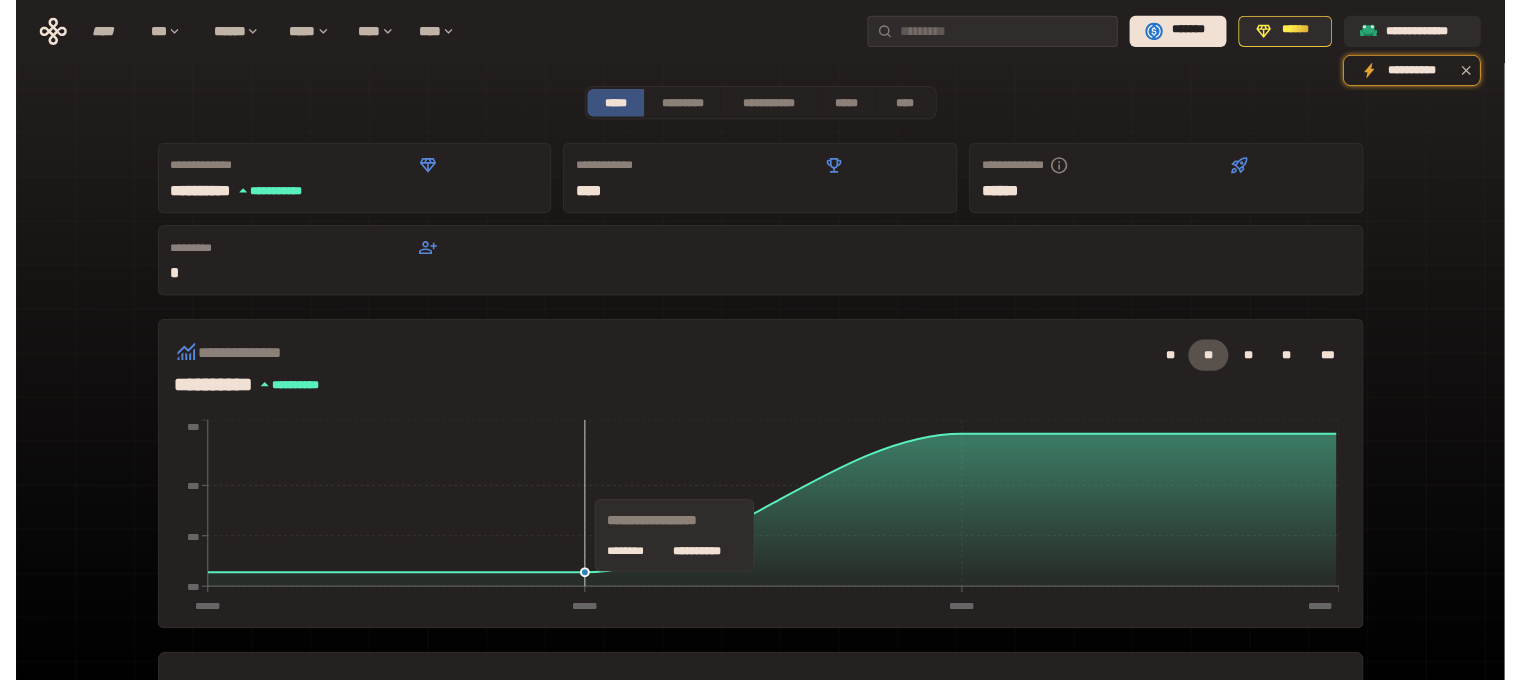 scroll, scrollTop: 509, scrollLeft: 0, axis: vertical 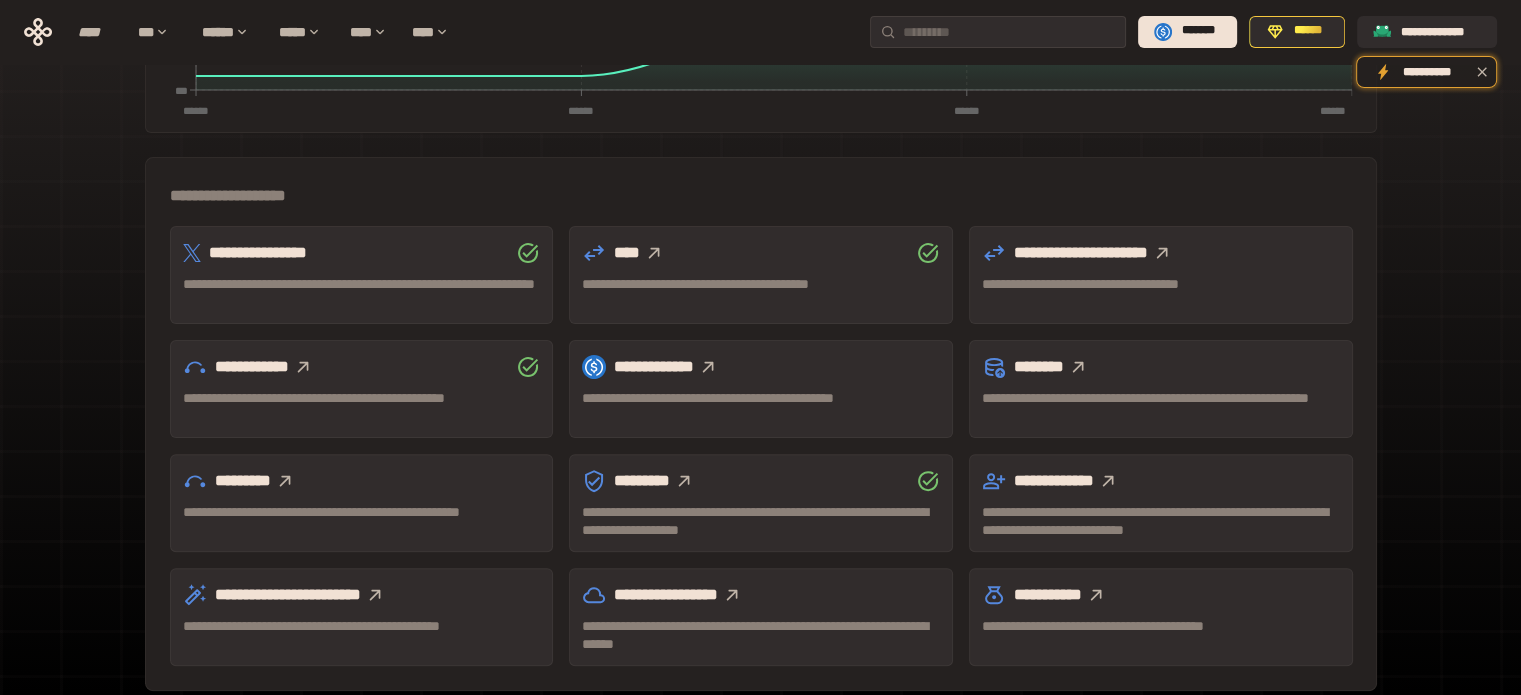 click 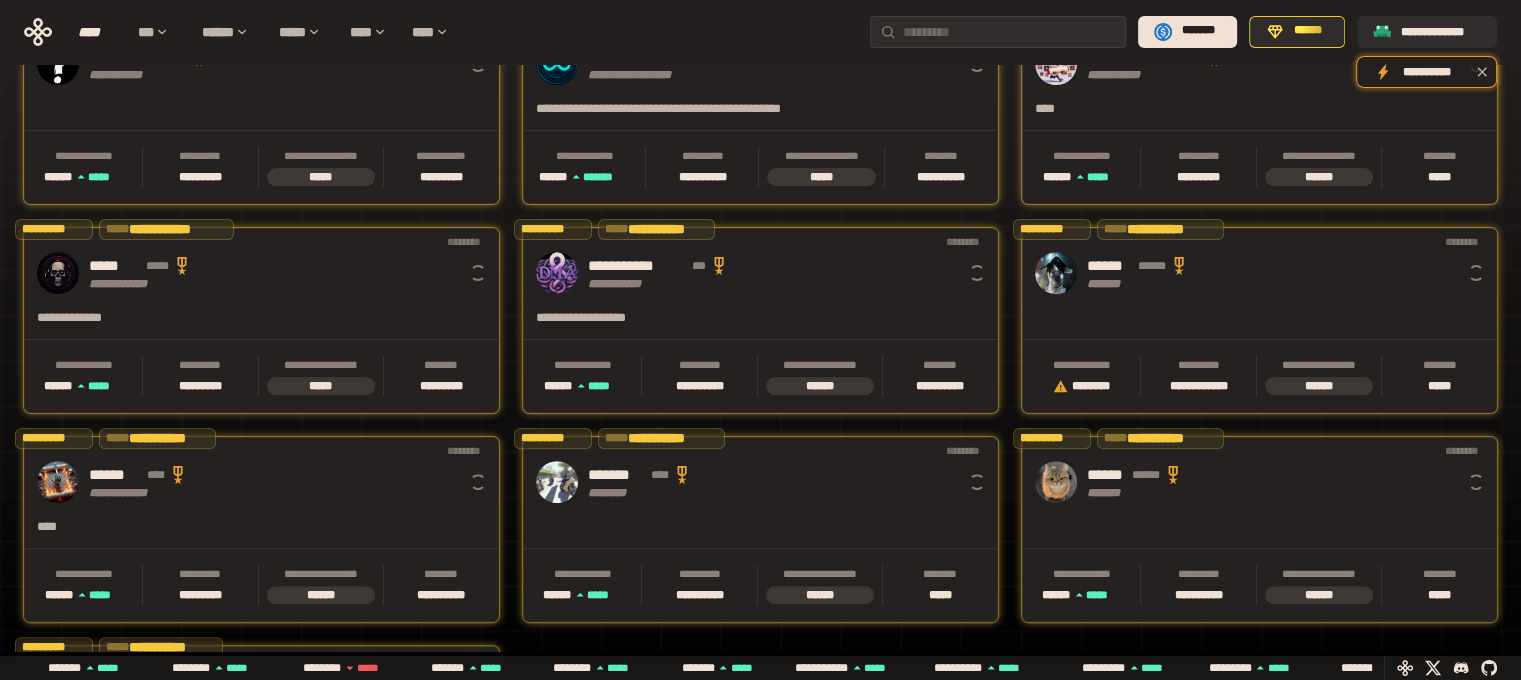 scroll, scrollTop: 0, scrollLeft: 16, axis: horizontal 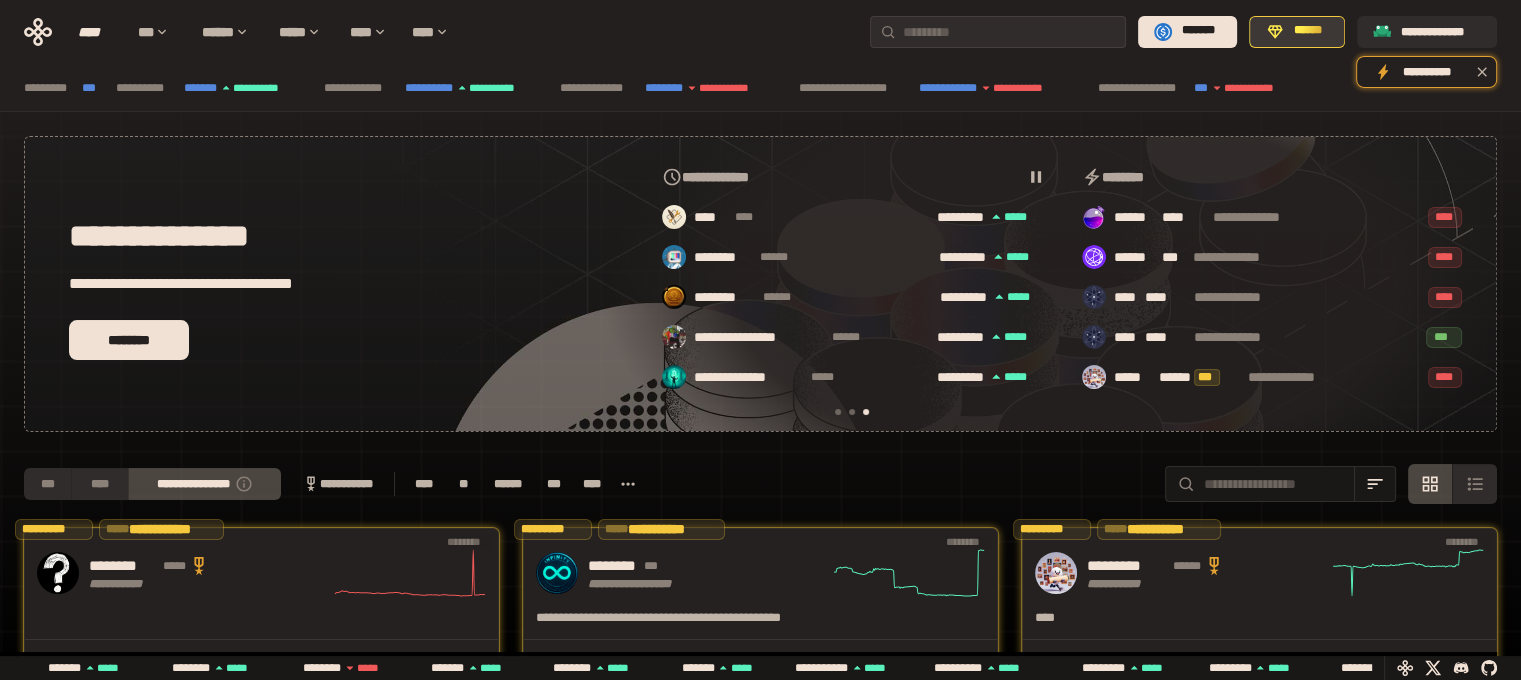 click on "******" at bounding box center (1297, 32) 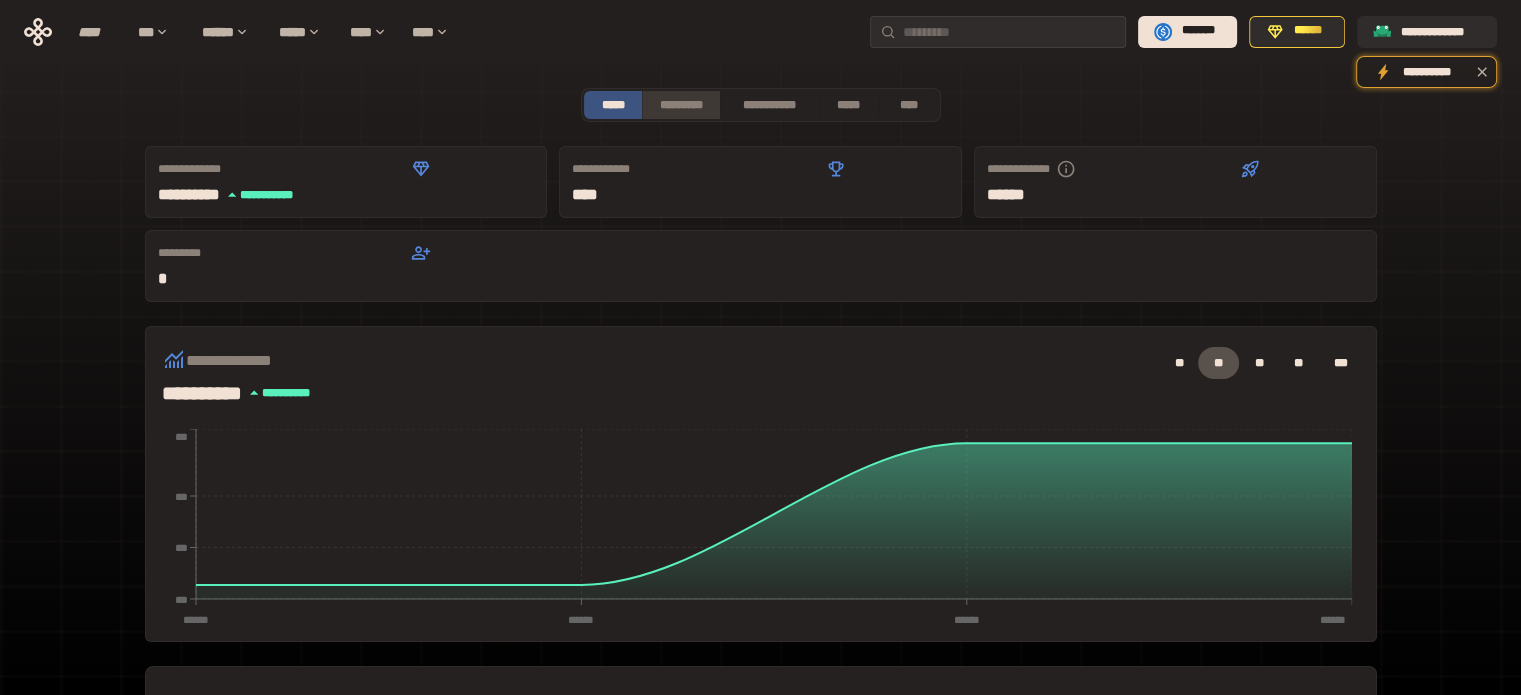 click on "*********" at bounding box center (680, 105) 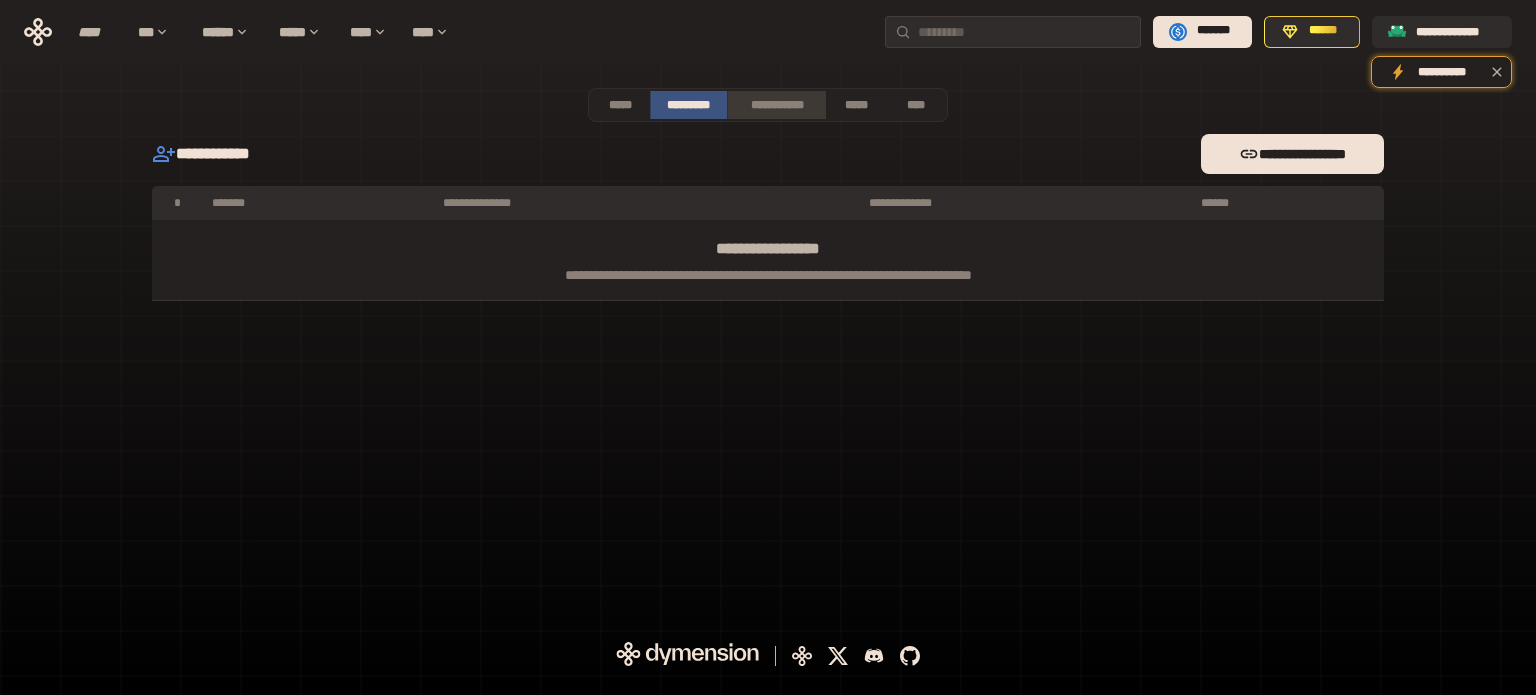 click on "**********" at bounding box center (776, 105) 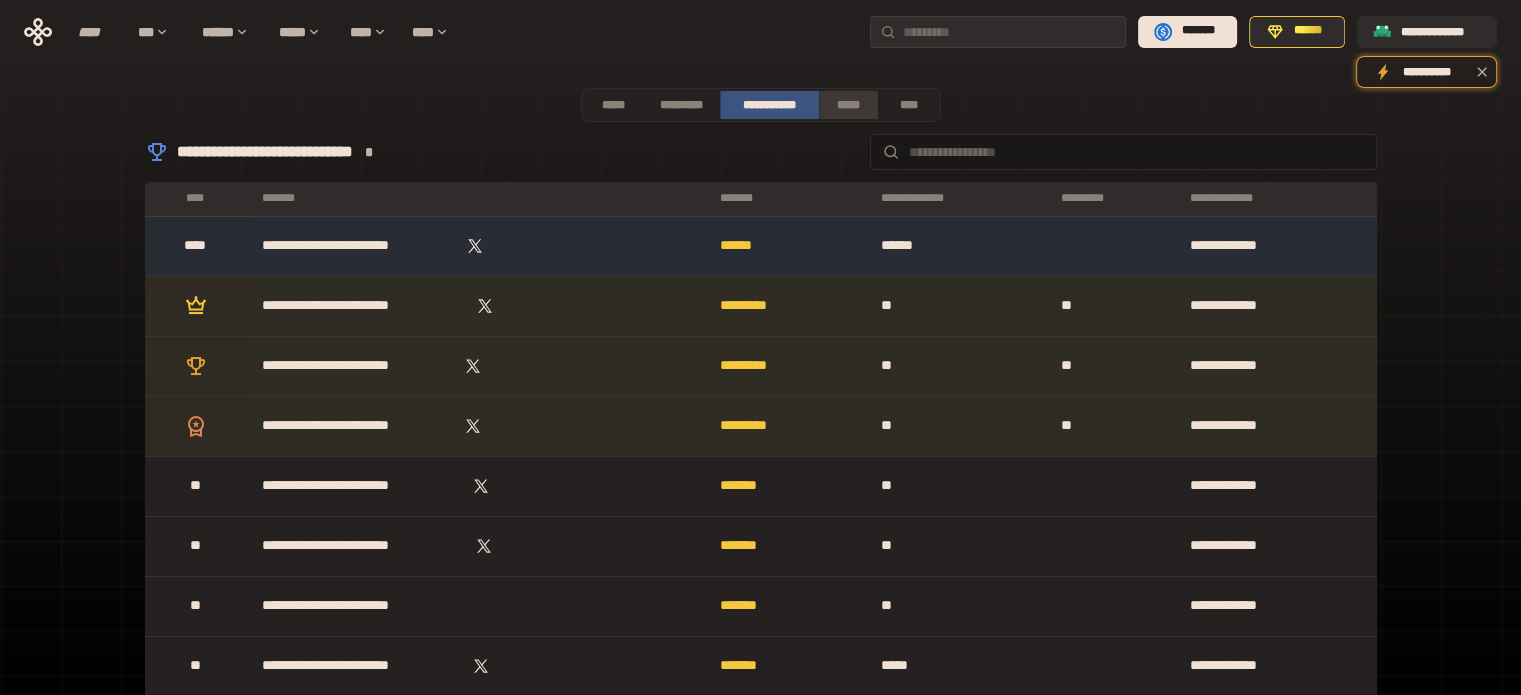 click on "*****" at bounding box center [849, 105] 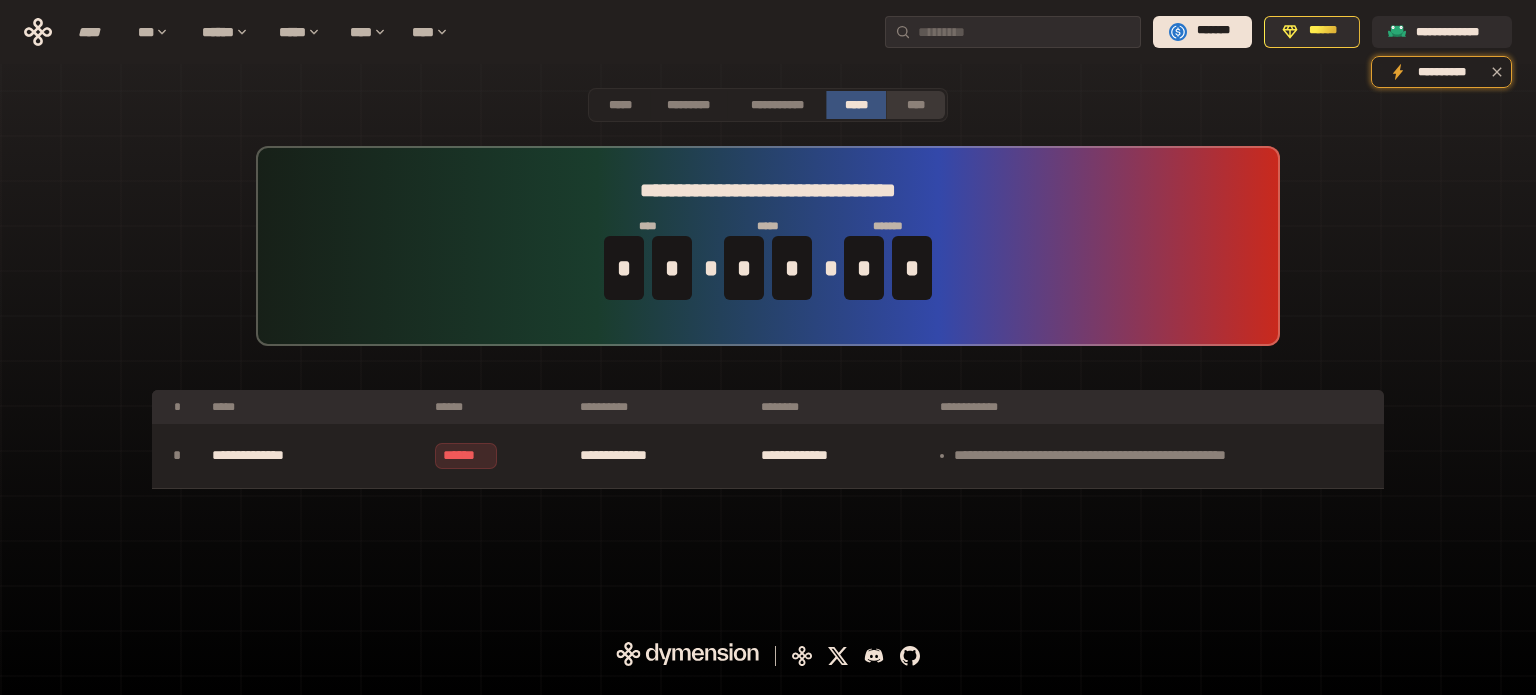 click on "****" at bounding box center (916, 105) 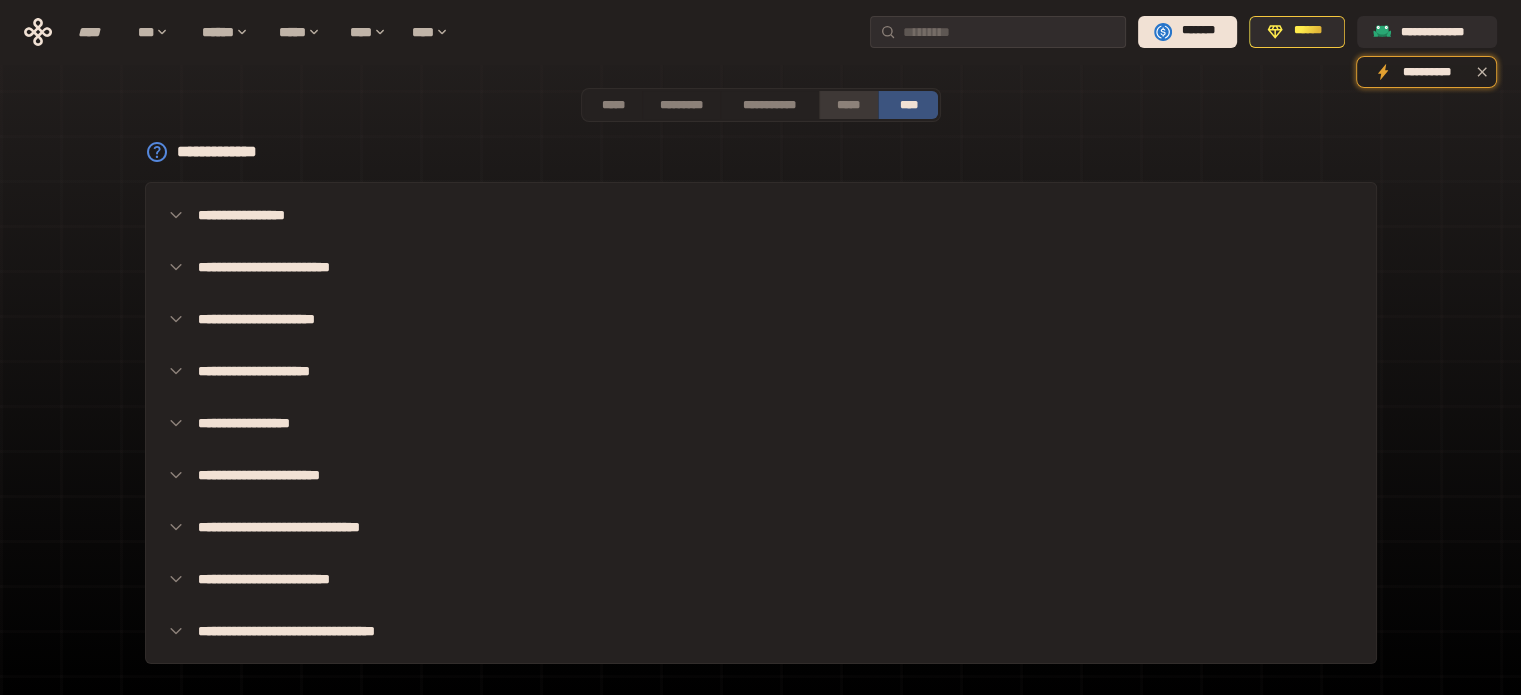 click on "*****" at bounding box center [849, 105] 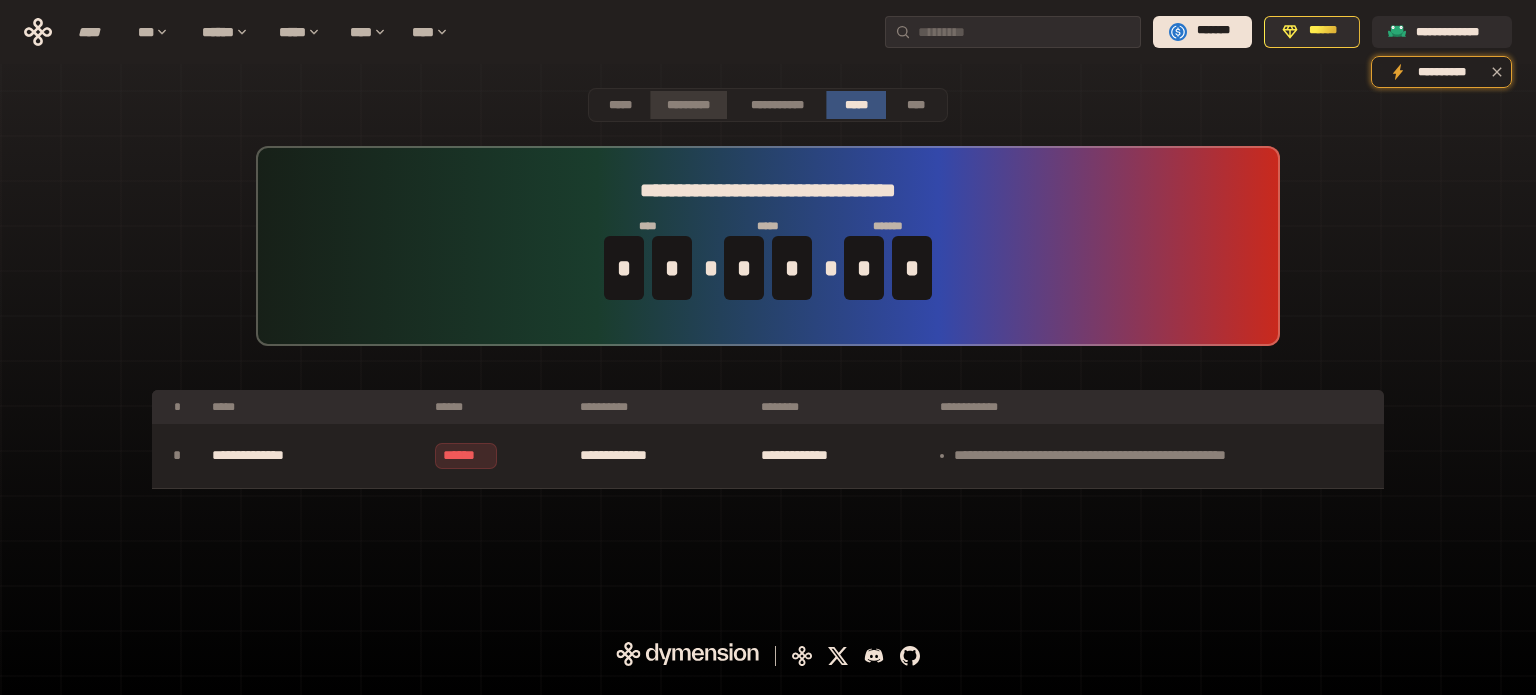 click on "*********" at bounding box center (688, 105) 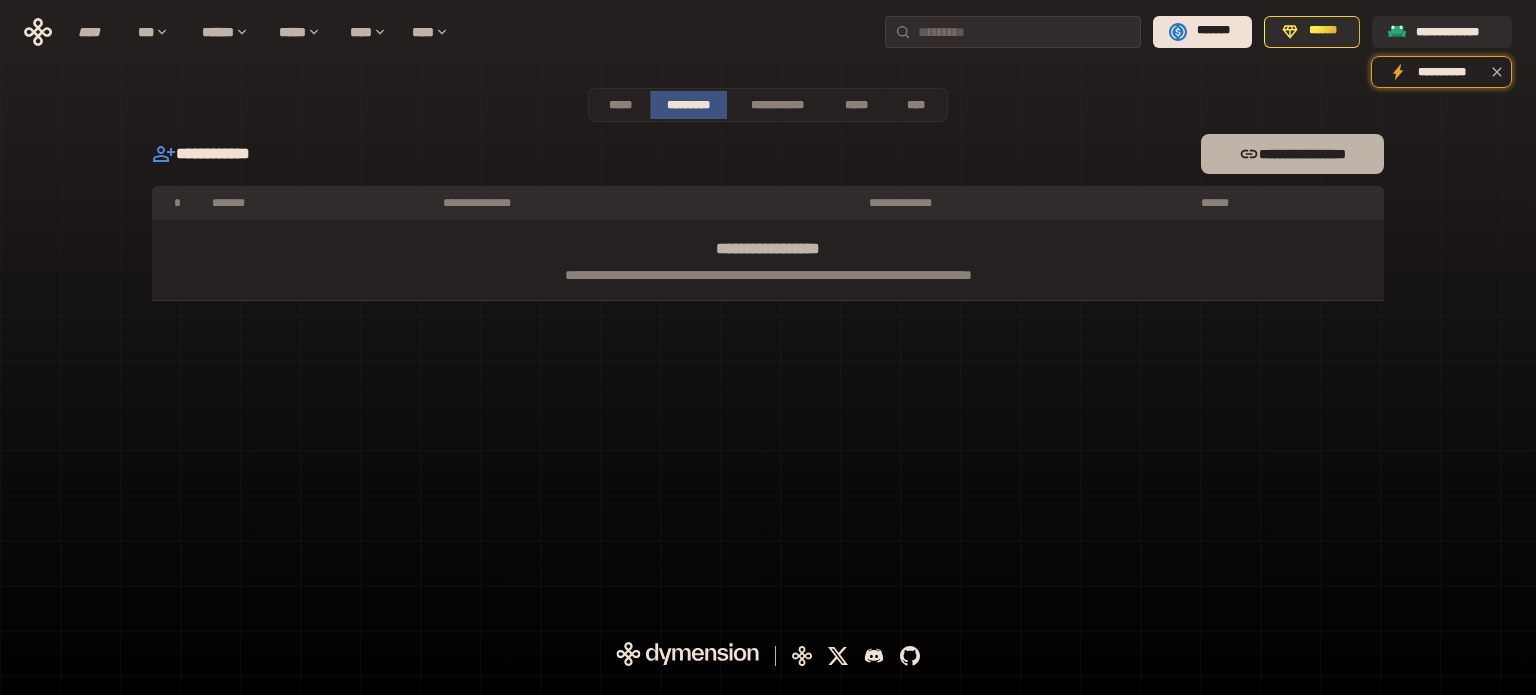click on "**********" at bounding box center (1292, 154) 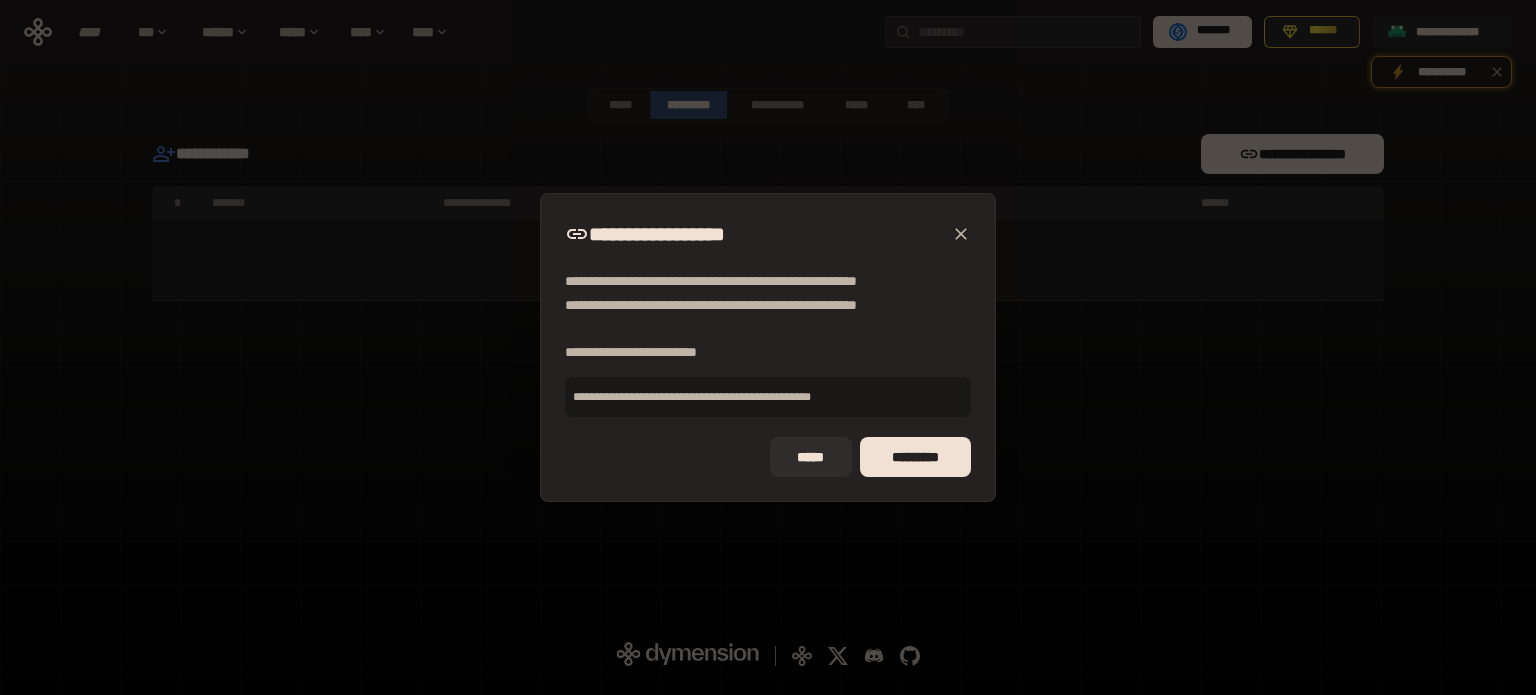 click 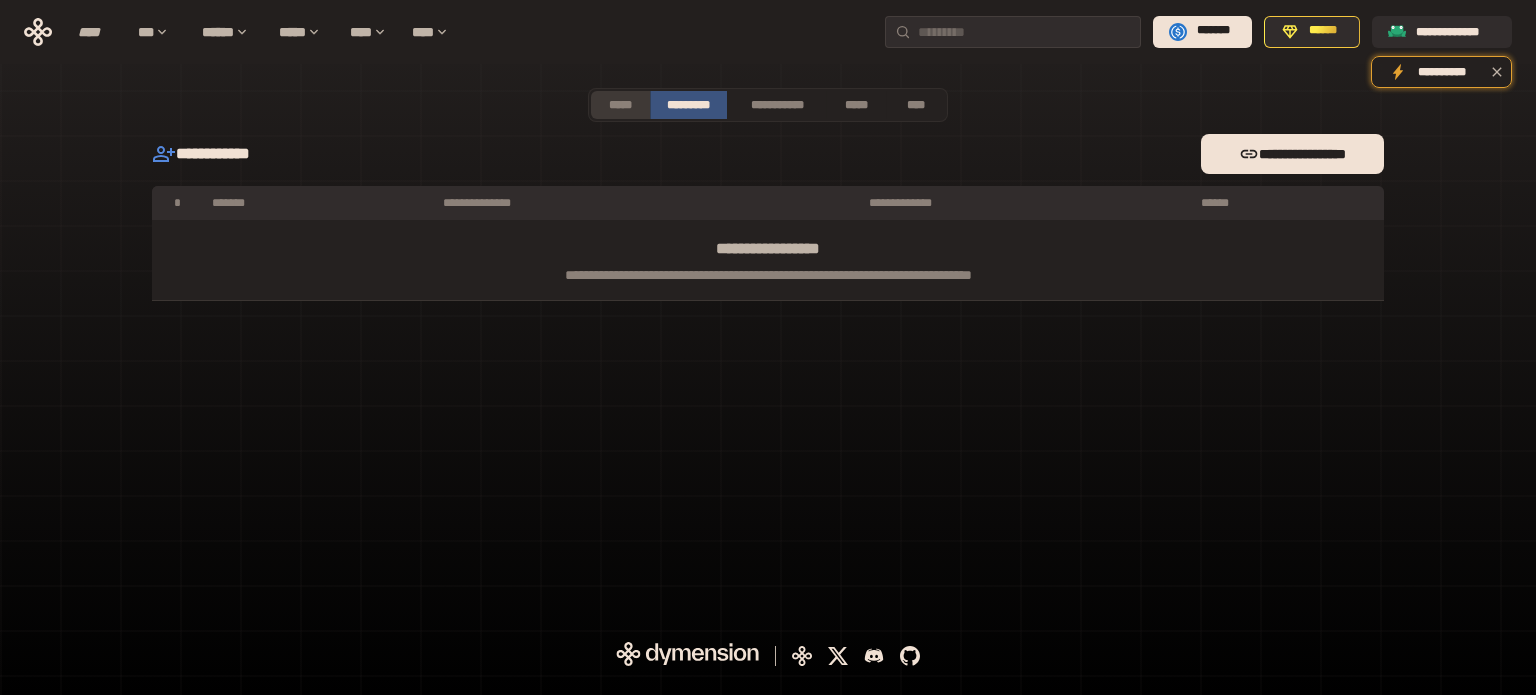 click on "*****" at bounding box center [620, 105] 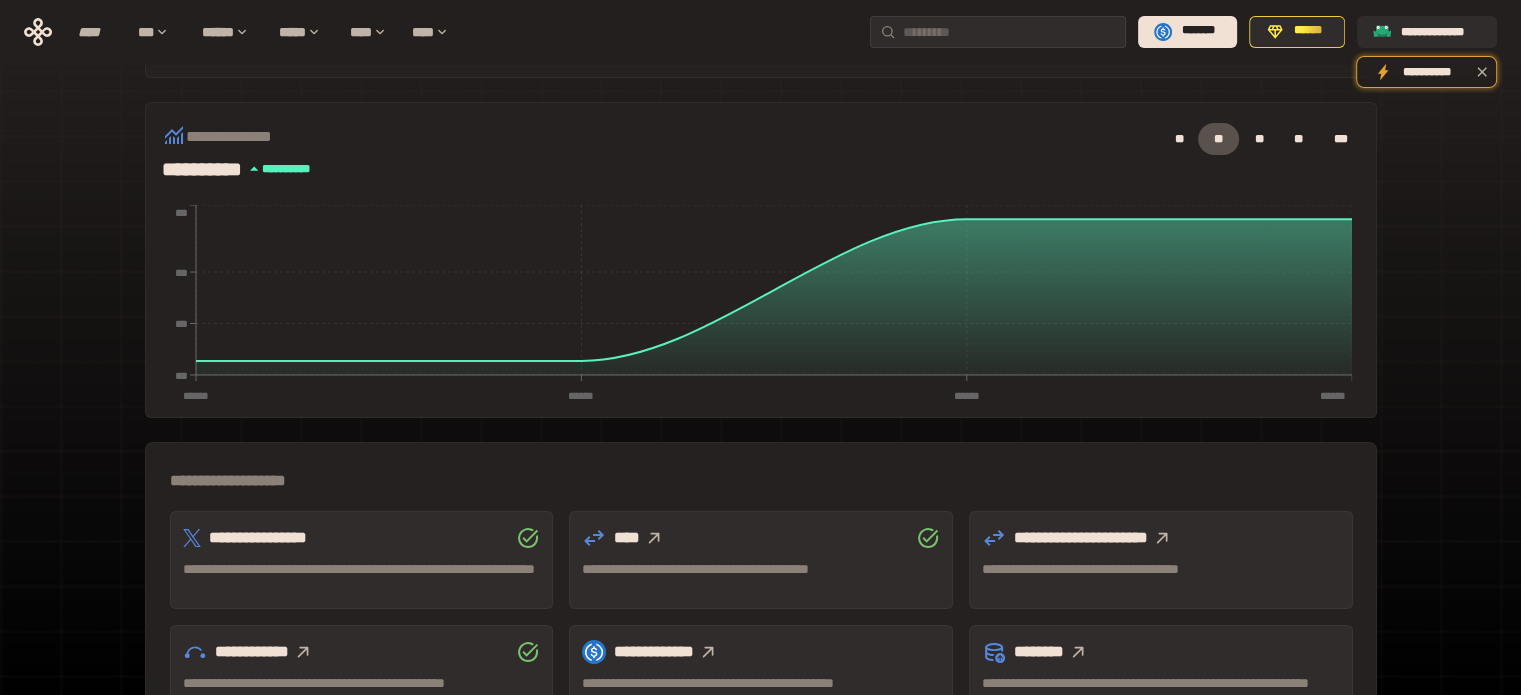 scroll, scrollTop: 9, scrollLeft: 0, axis: vertical 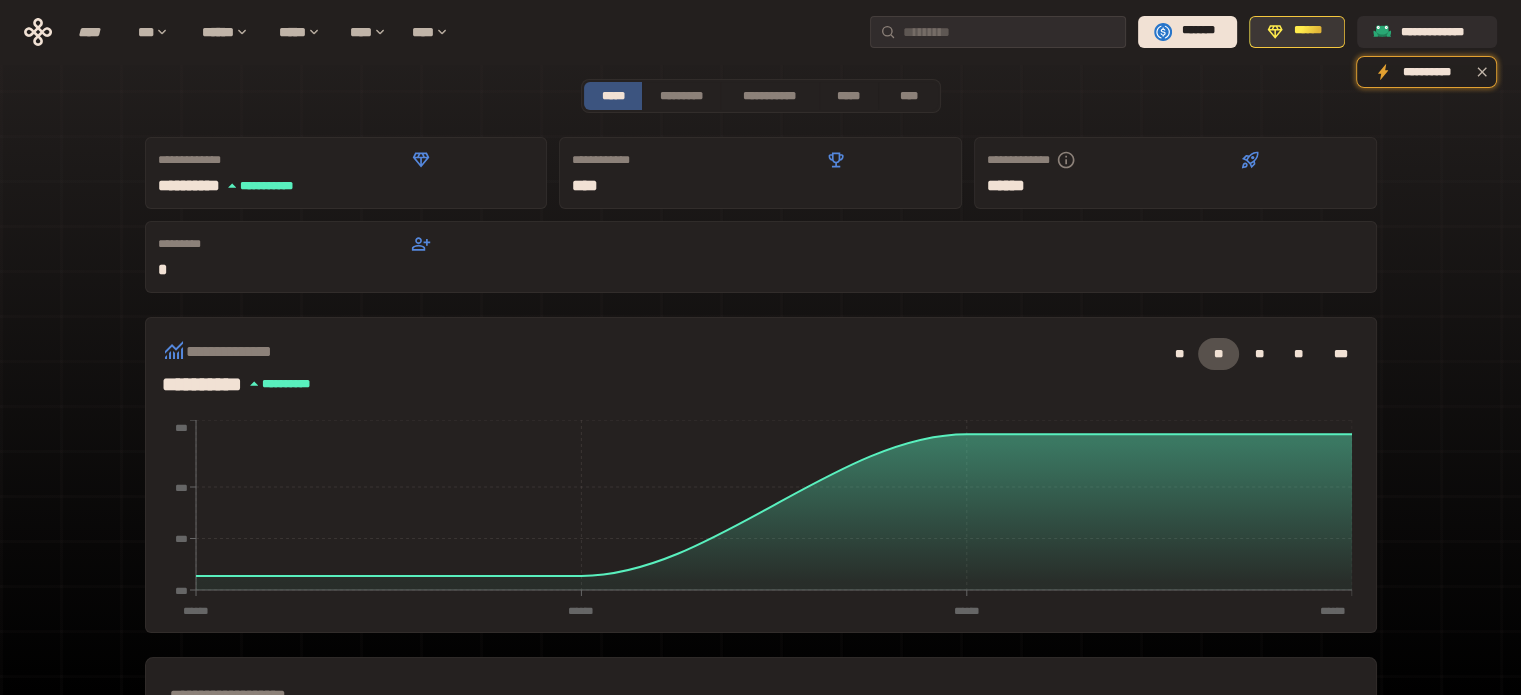 click on "******" at bounding box center (1297, 32) 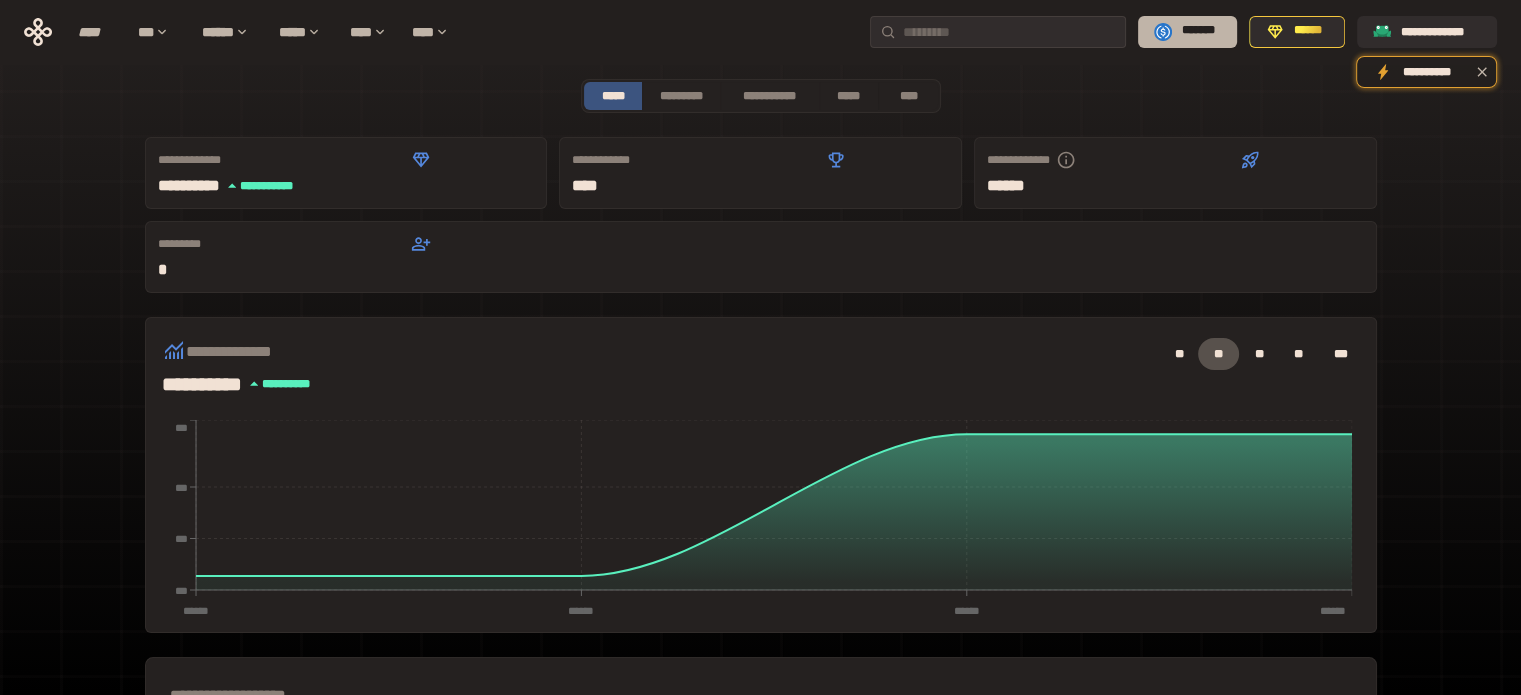 click on "*******" at bounding box center (1198, 31) 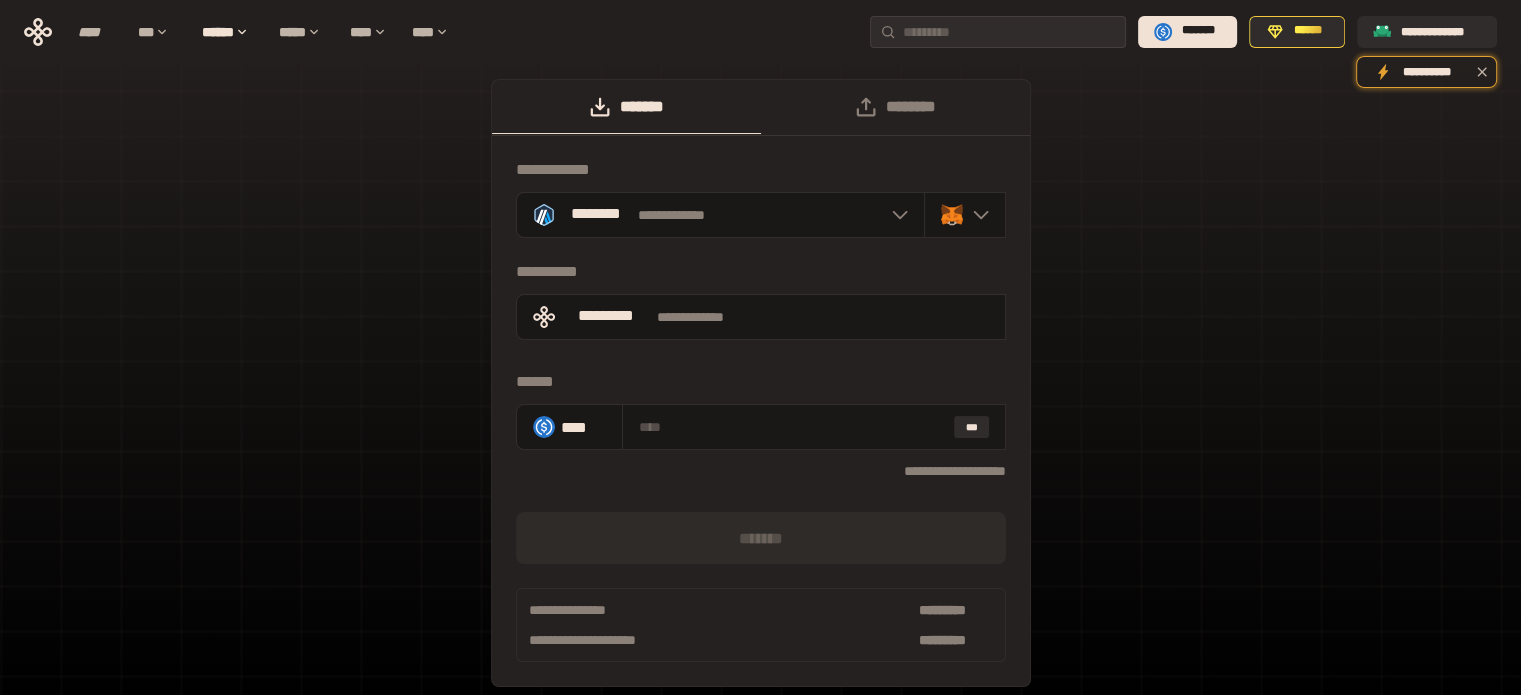 click on "**********" at bounding box center [760, 393] 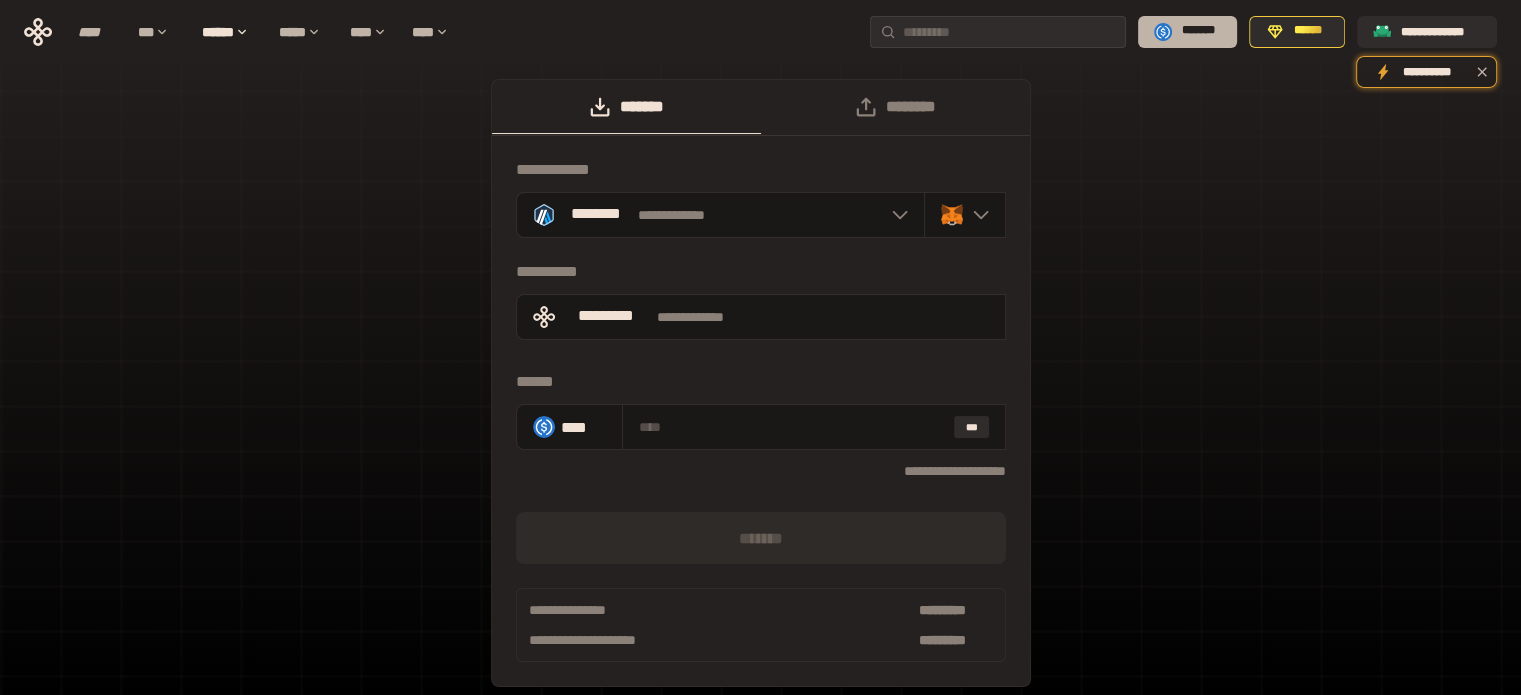 click on "*******" at bounding box center [1187, 32] 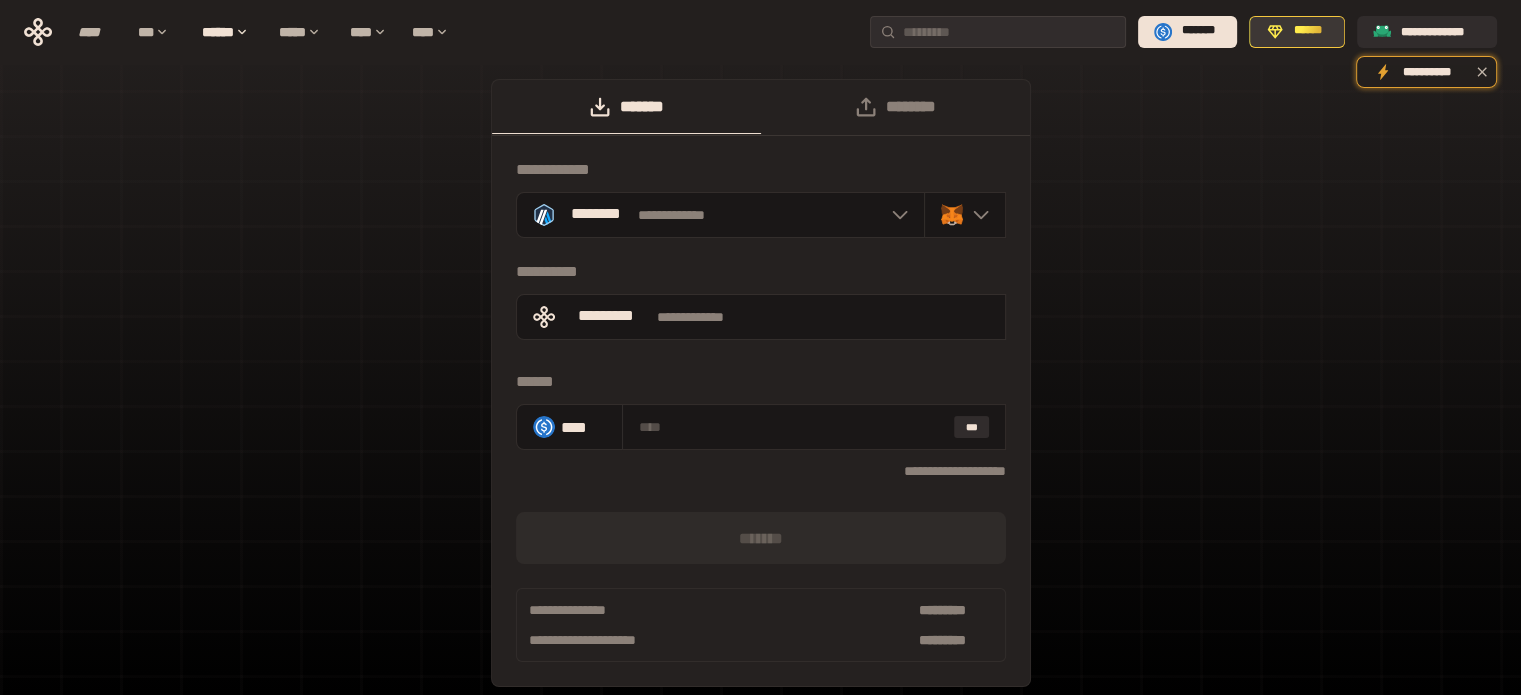 click on "******" at bounding box center [1308, 31] 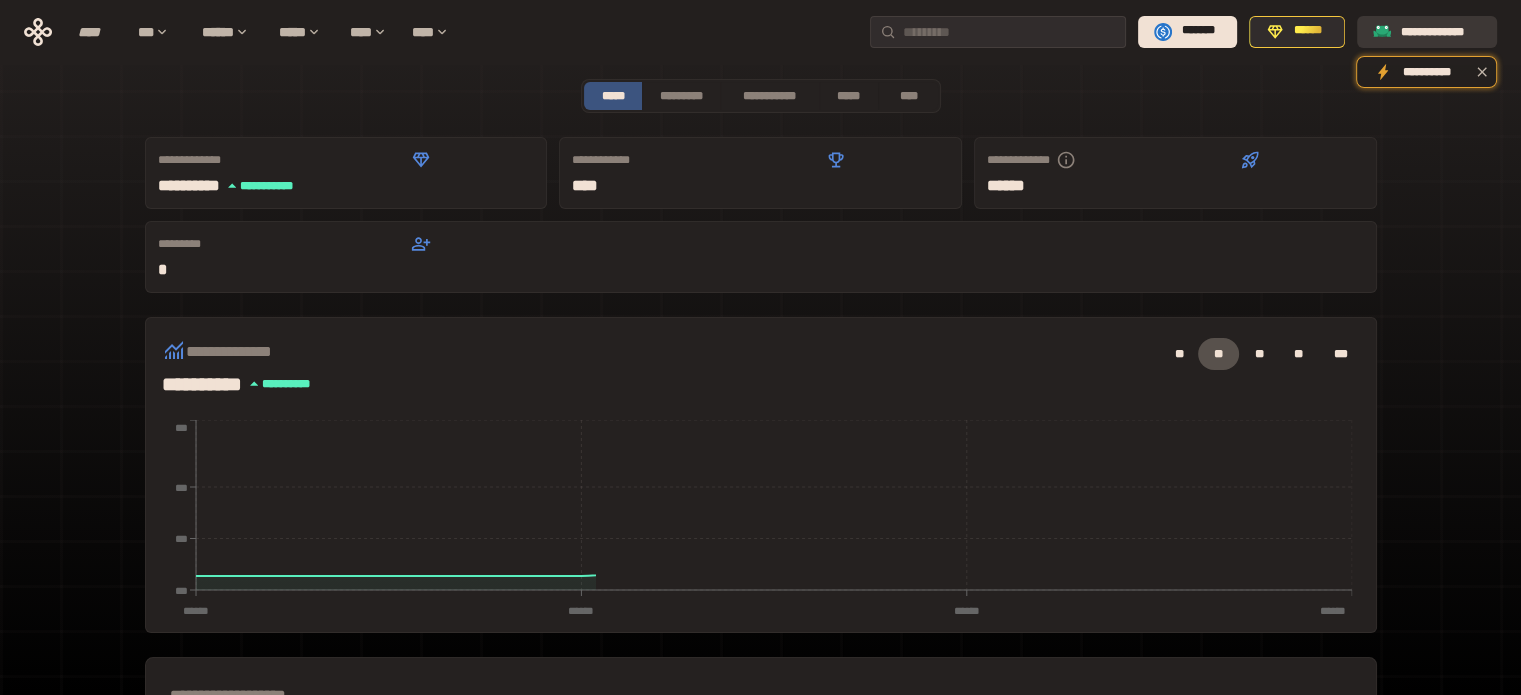 click on "**********" at bounding box center [1441, 31] 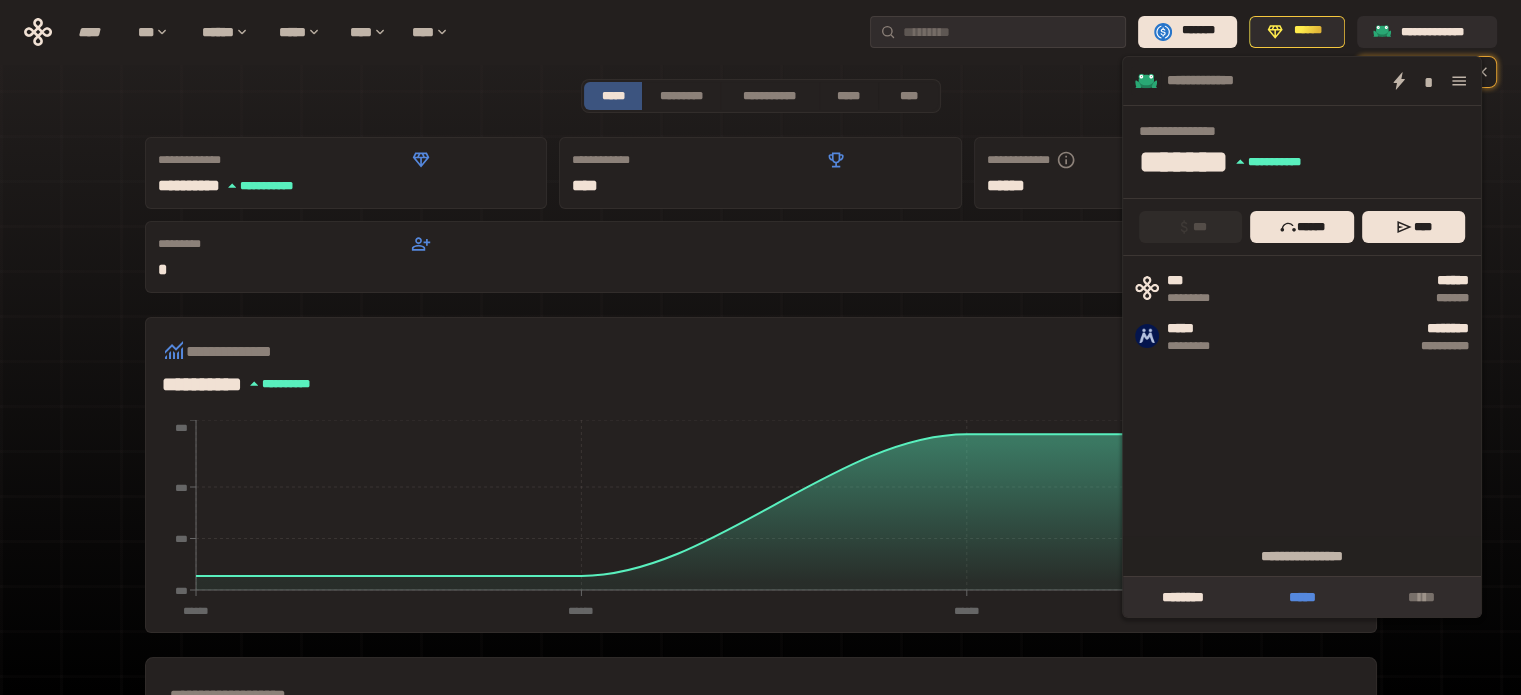 click on "*****" at bounding box center (1301, 597) 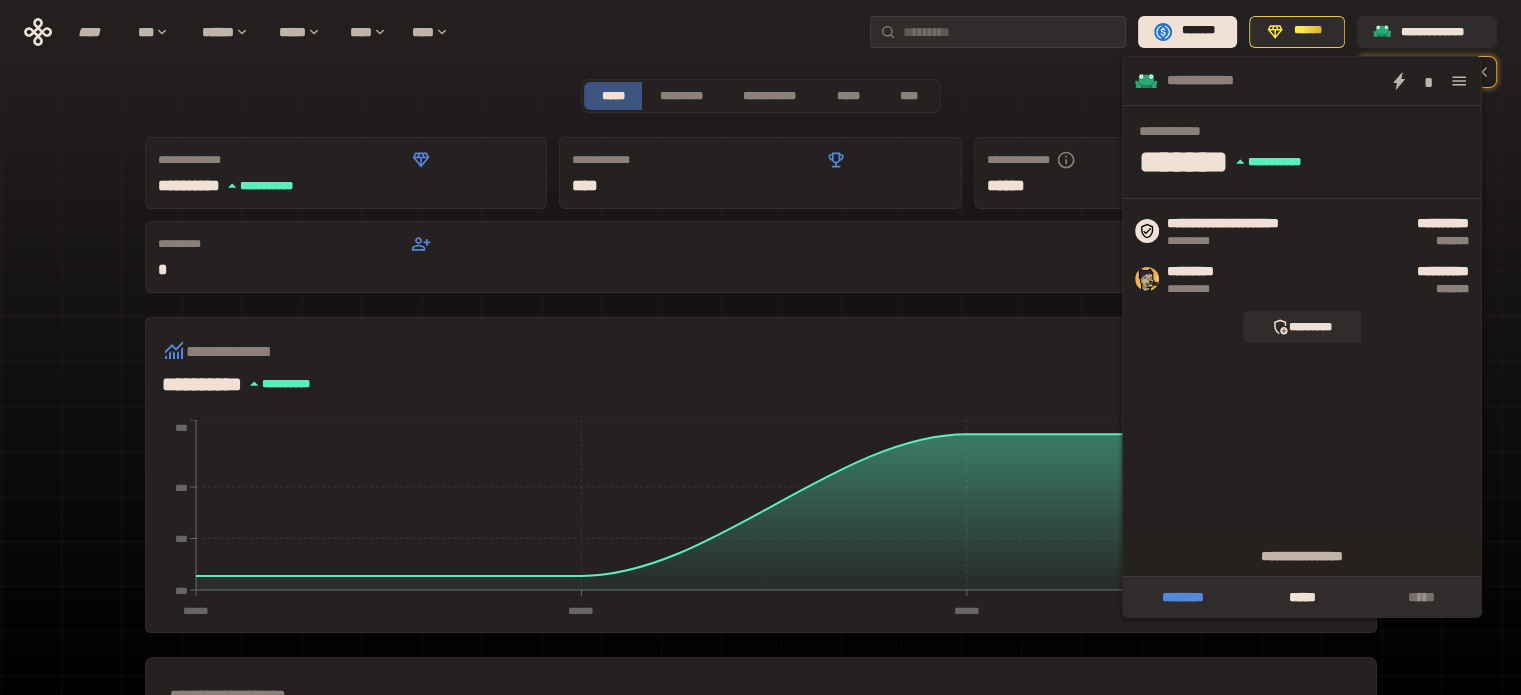 click on "********" at bounding box center [1182, 597] 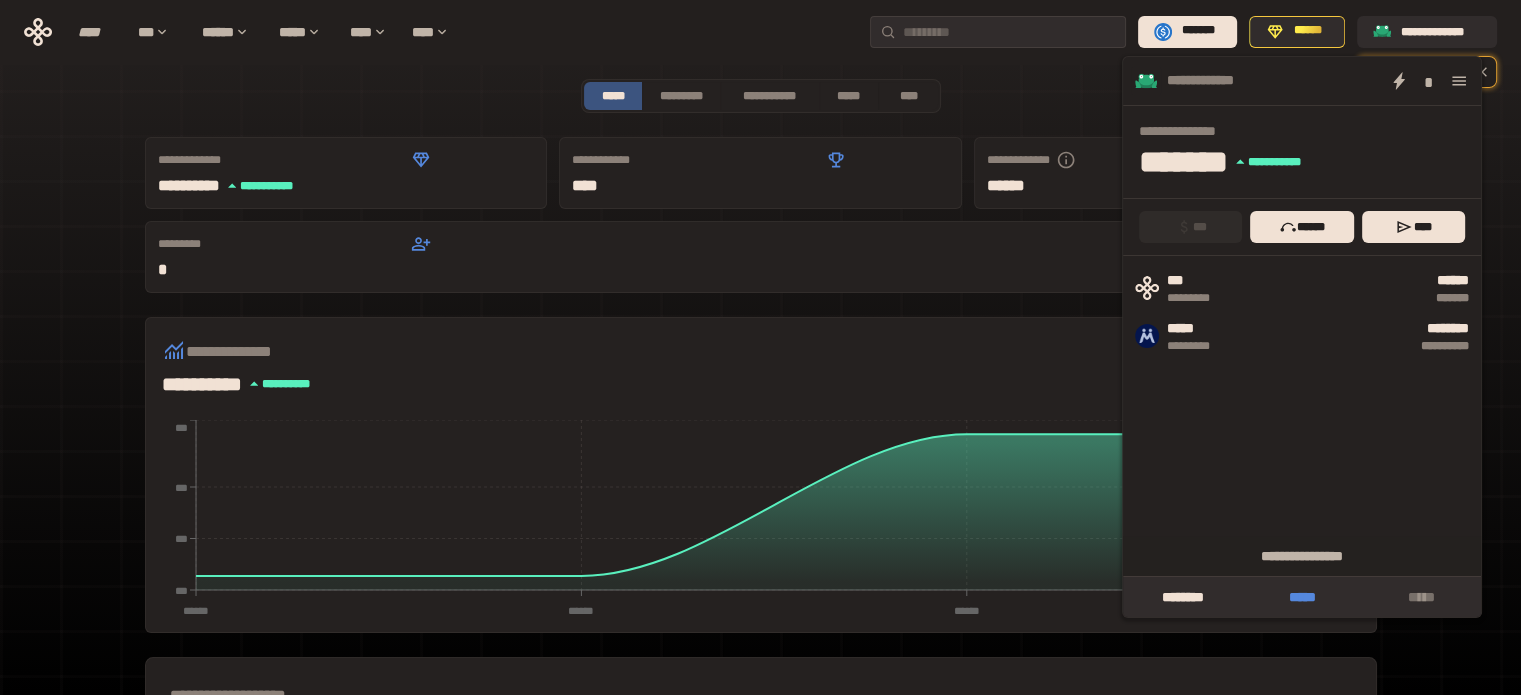 click on "*****" at bounding box center [1301, 597] 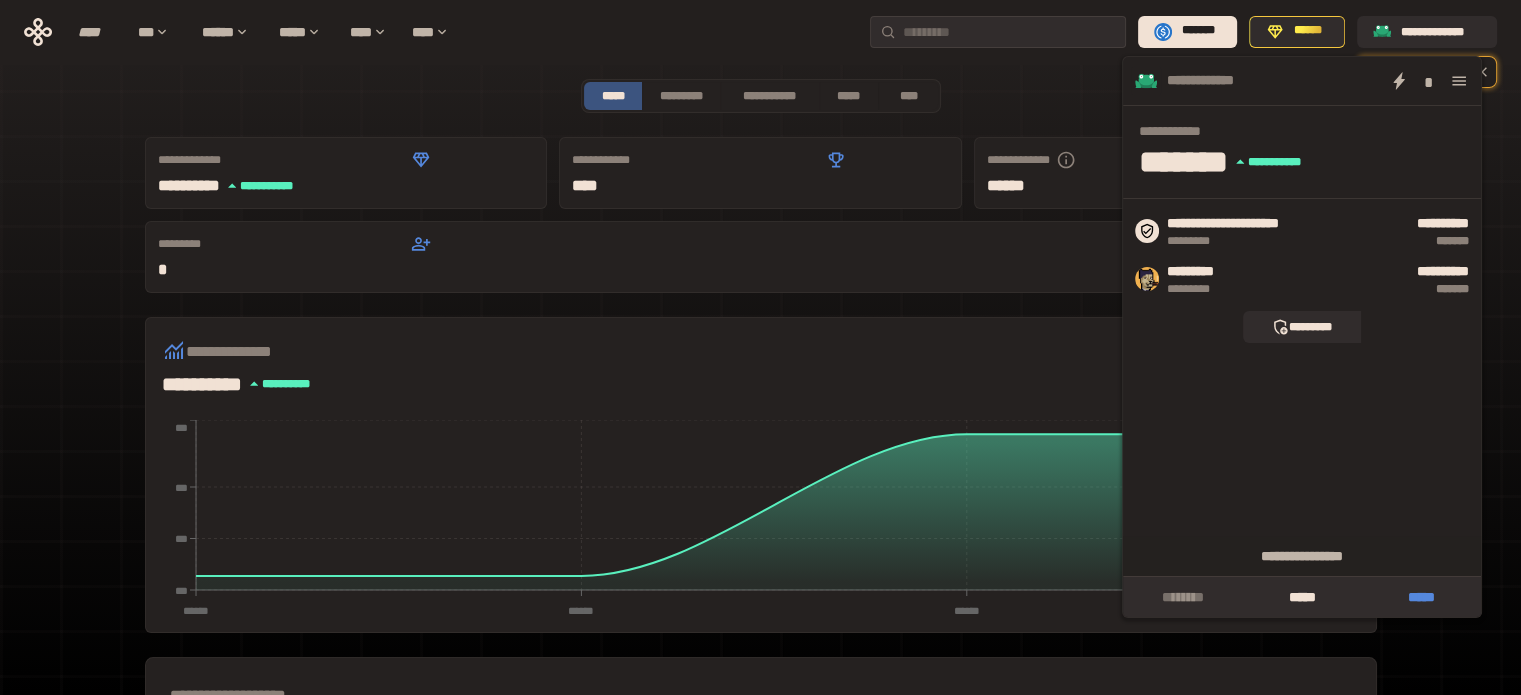 click on "*****" at bounding box center [1421, 597] 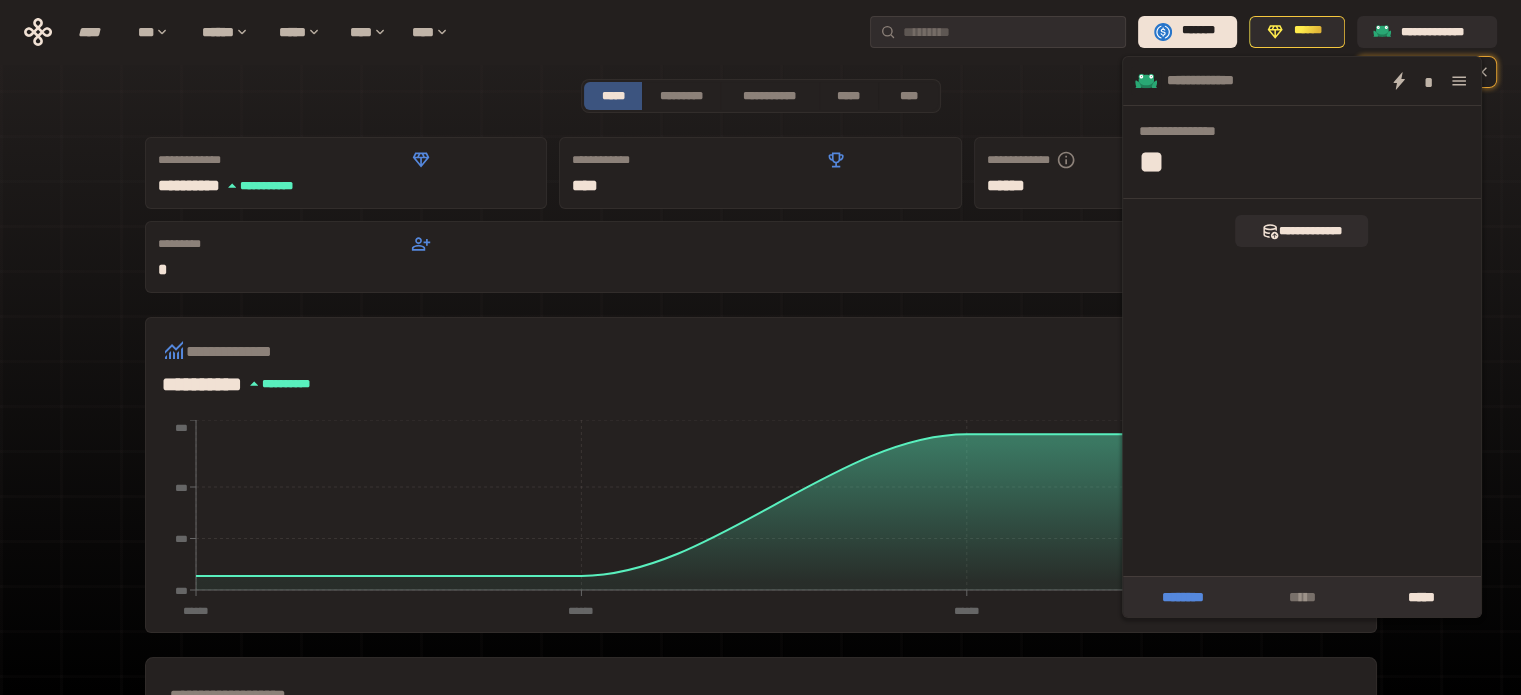 click on "********" at bounding box center [1182, 597] 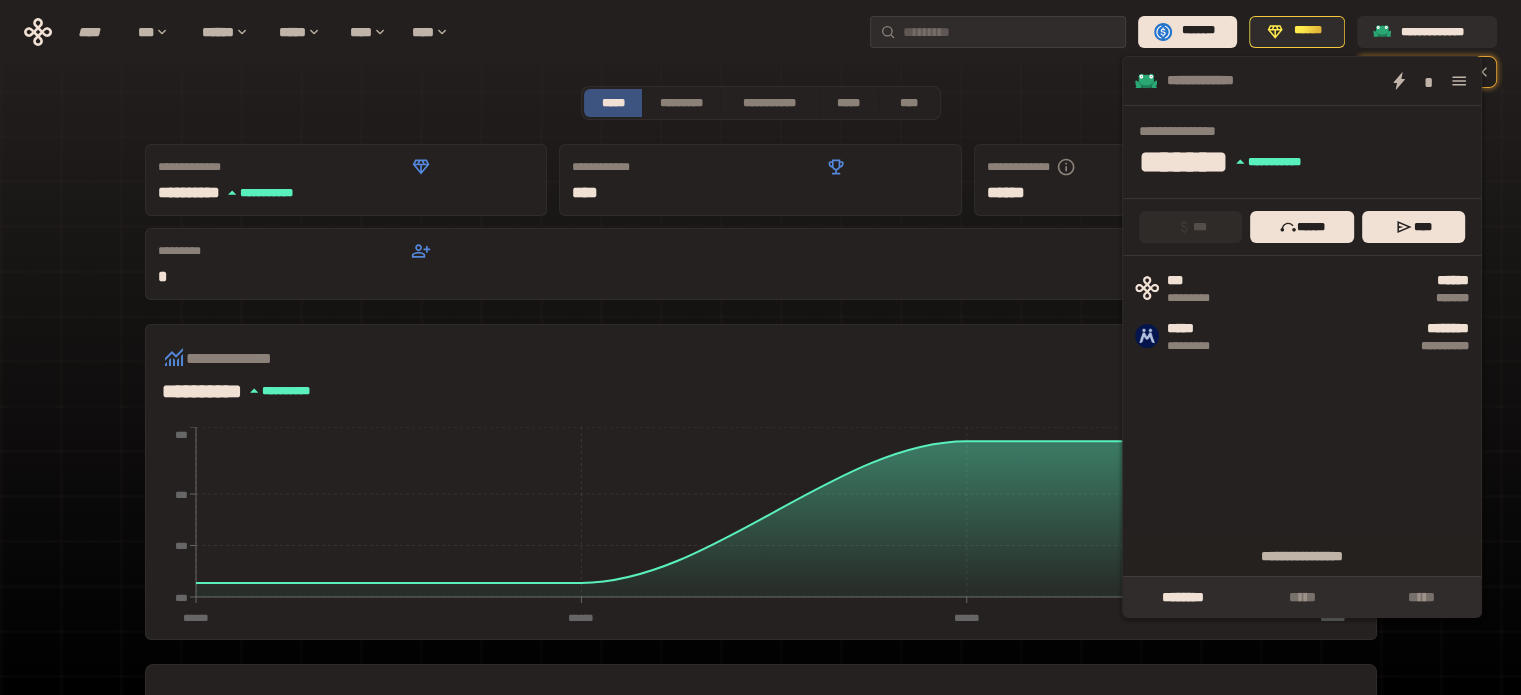 scroll, scrollTop: 0, scrollLeft: 0, axis: both 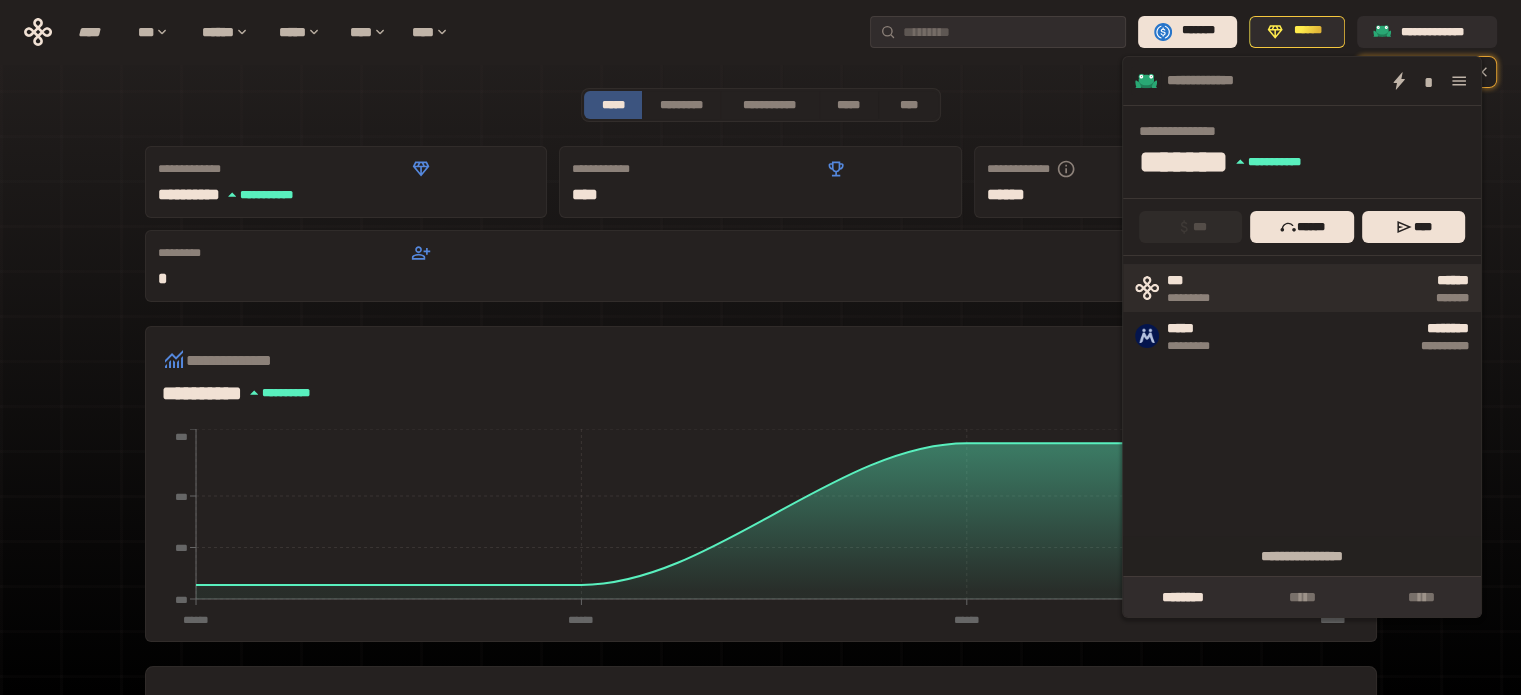click on "*********" at bounding box center [1199, 298] 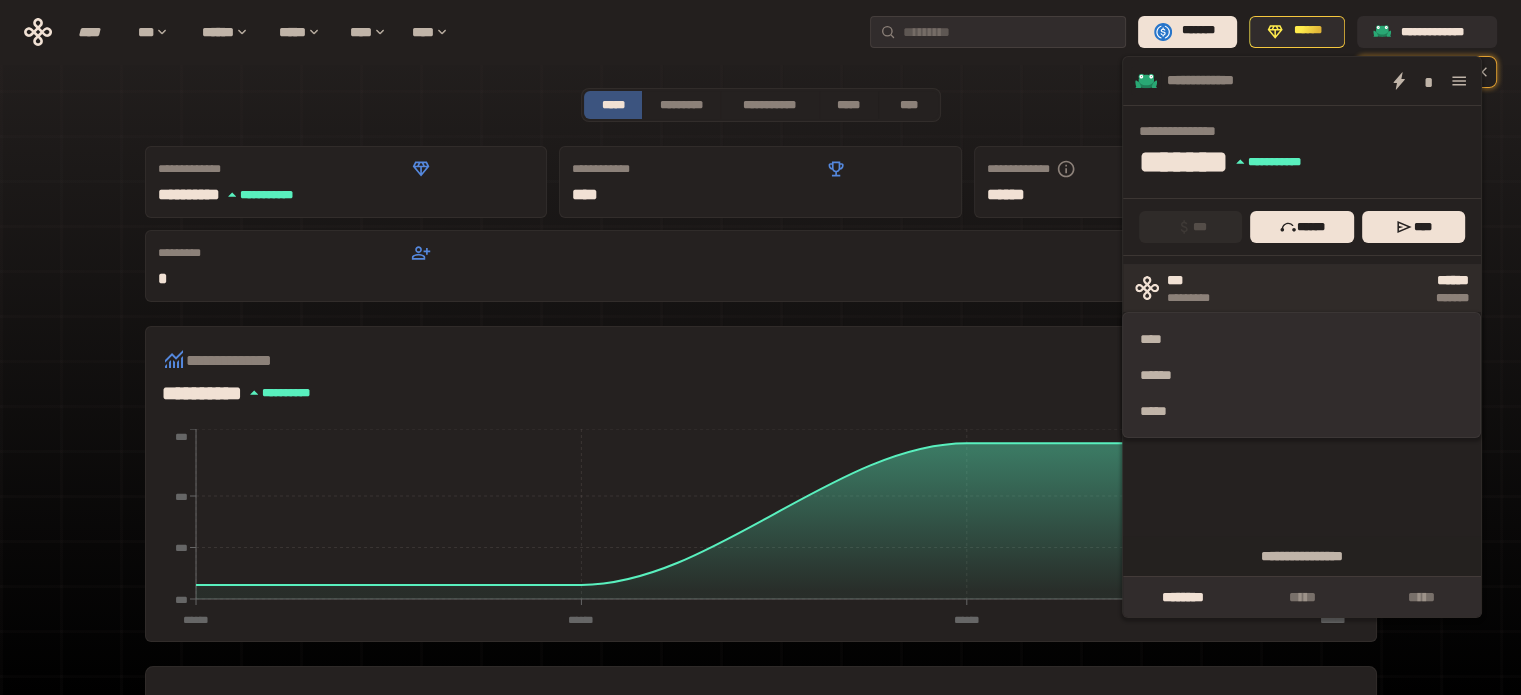 click on "***" at bounding box center (1199, 281) 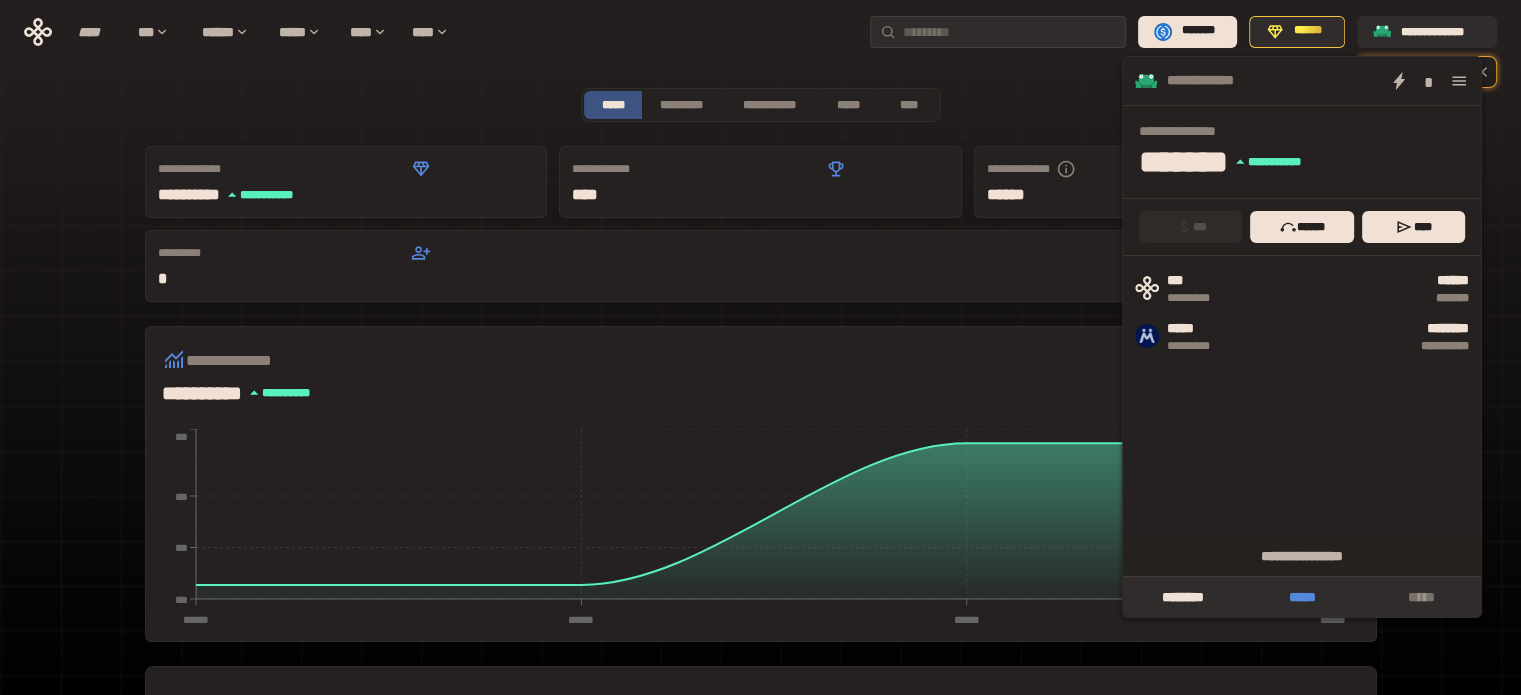 click on "*****" at bounding box center [1301, 597] 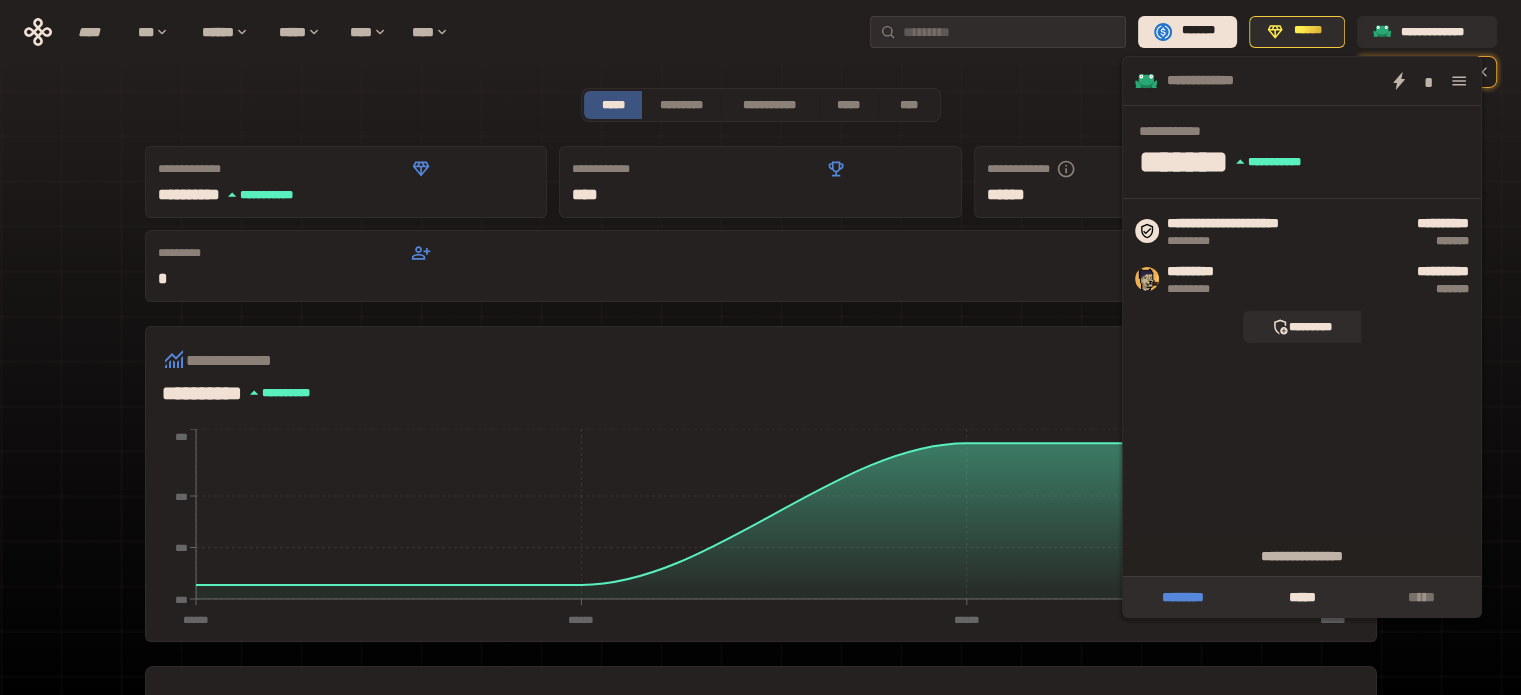 click on "********" at bounding box center [1182, 597] 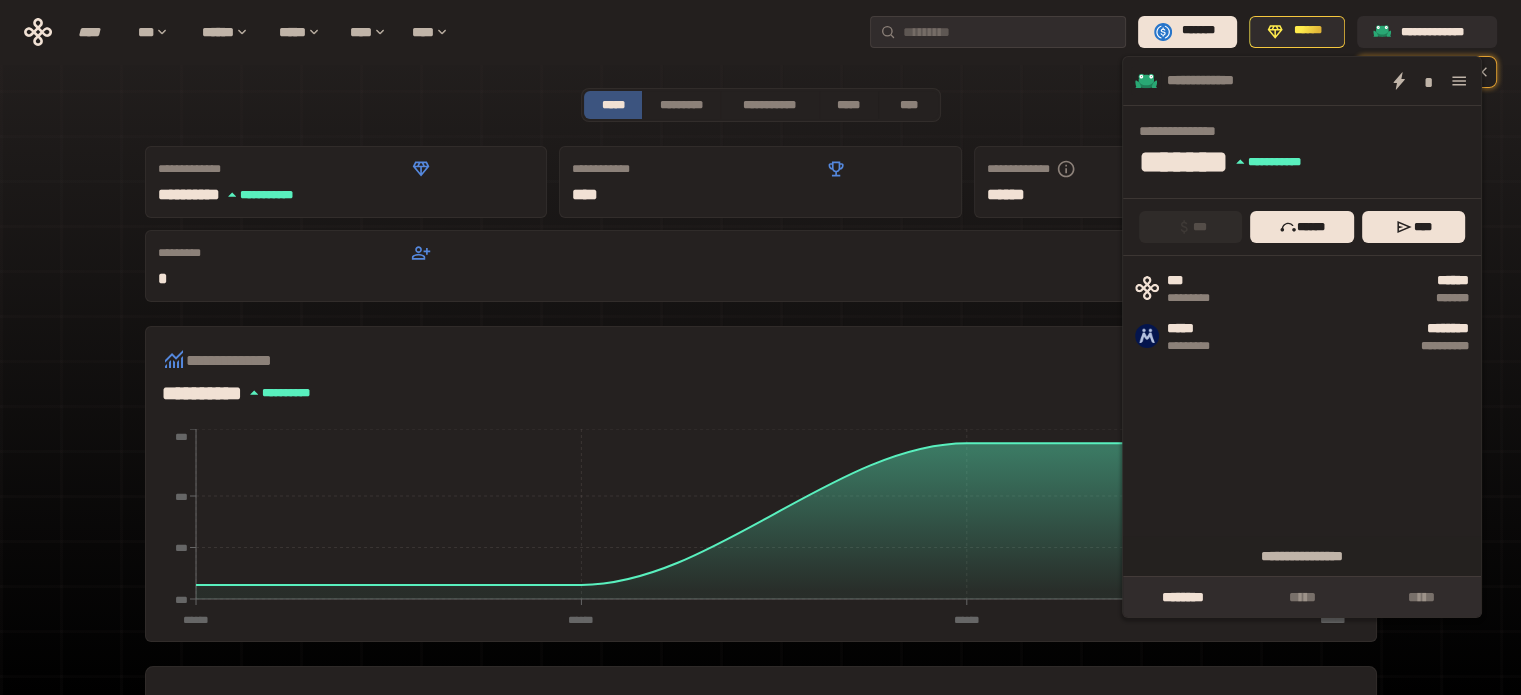 click on "[FIRST] [LAST] [EMAIL] [PHONE] [SSN] [CREDIT_CARD] [ADDRESS] [CITY] [STATE] [ZIP] [DOB] [AGE] [PERSONAL_GEO] [PASSPORT] [DRIVERS_LICENSE]" at bounding box center [760, 622] 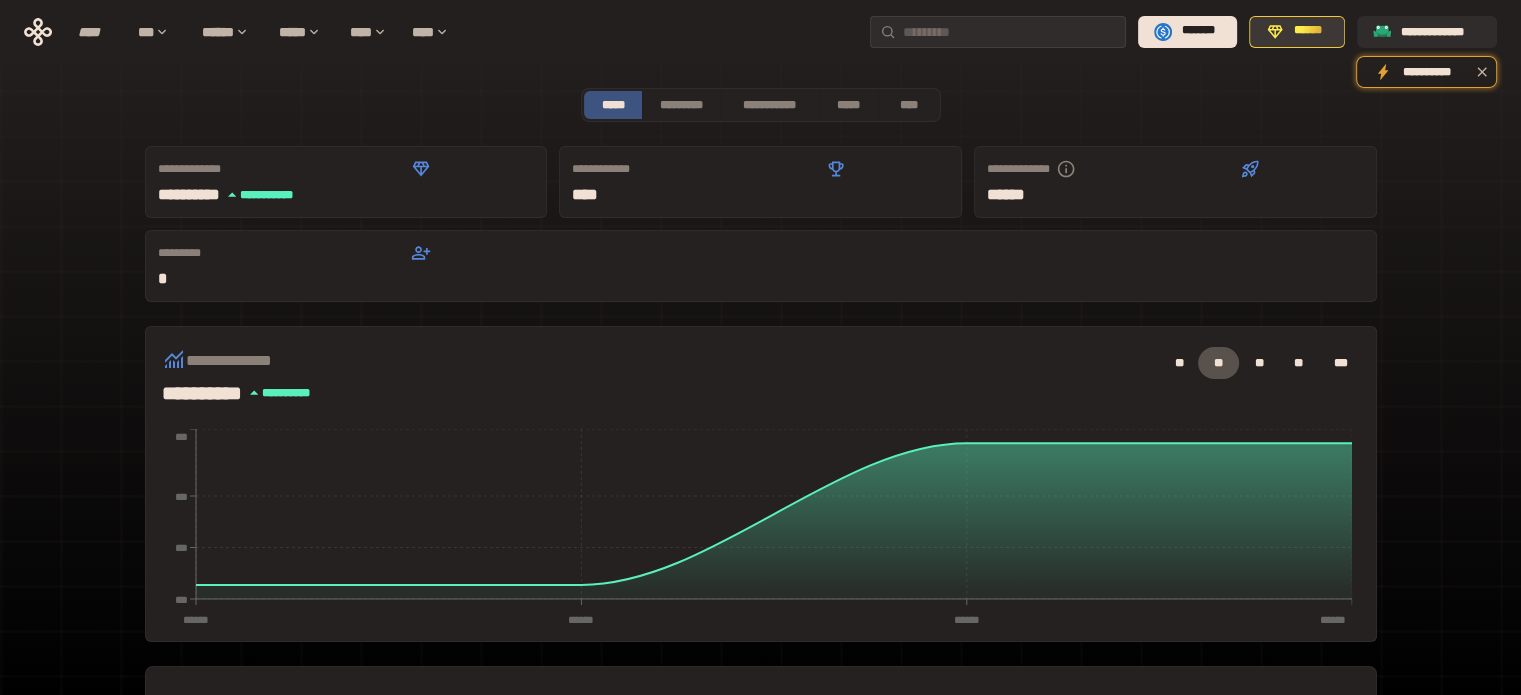 click 